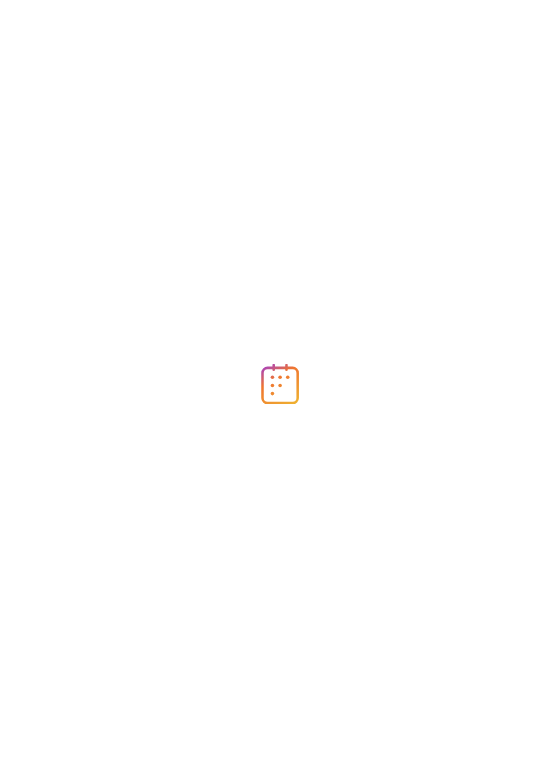 scroll, scrollTop: 0, scrollLeft: 0, axis: both 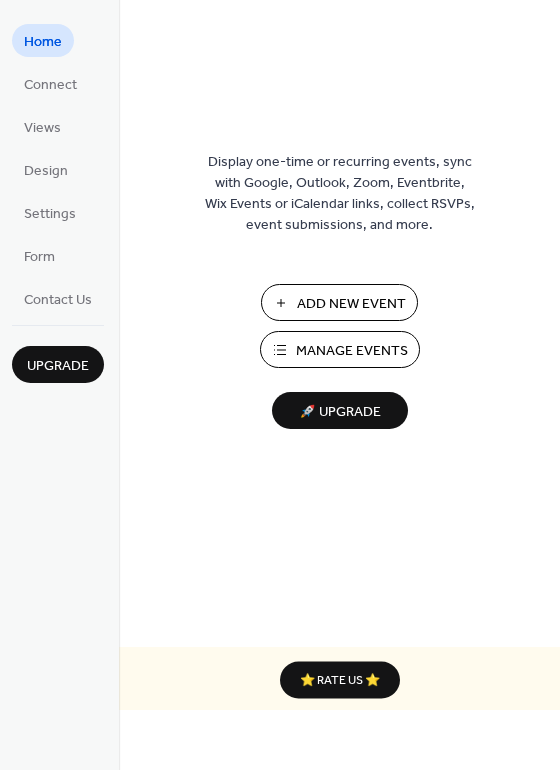 click on "Manage Events" at bounding box center (352, 351) 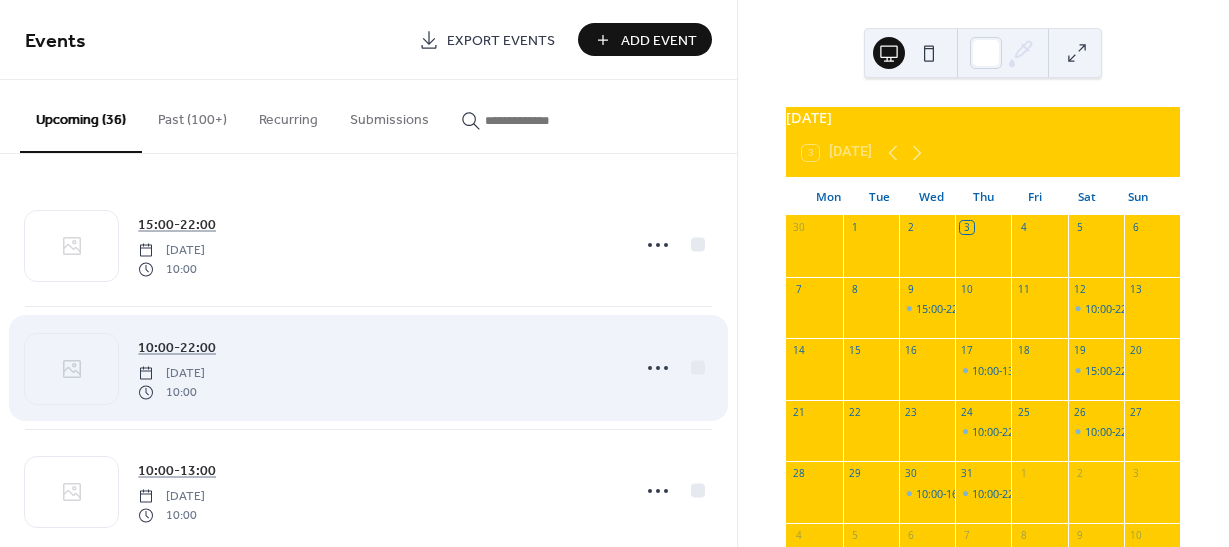 scroll, scrollTop: 0, scrollLeft: 0, axis: both 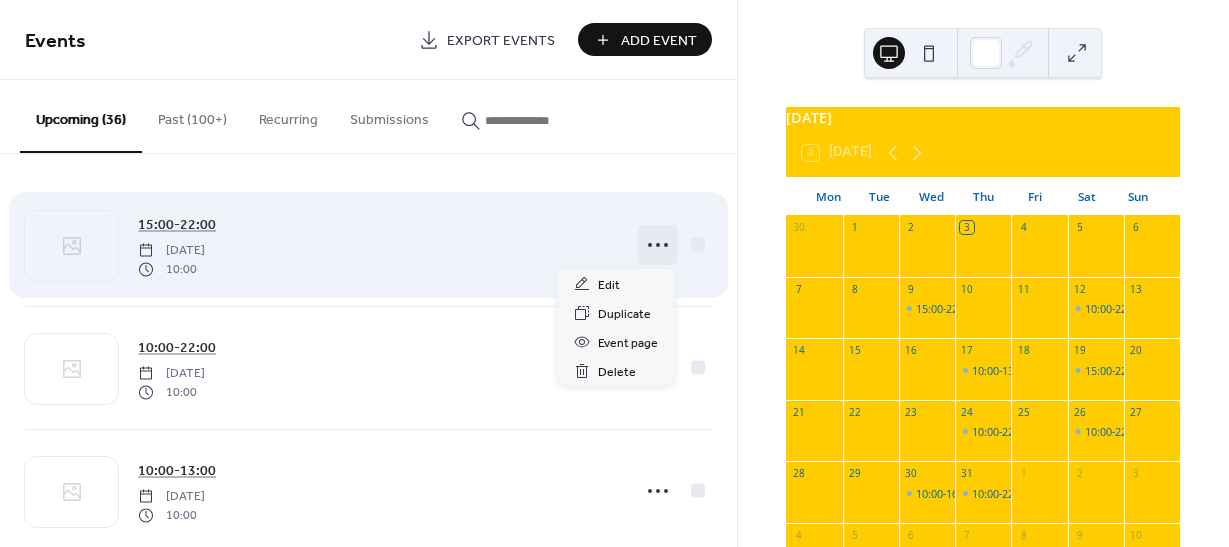 click 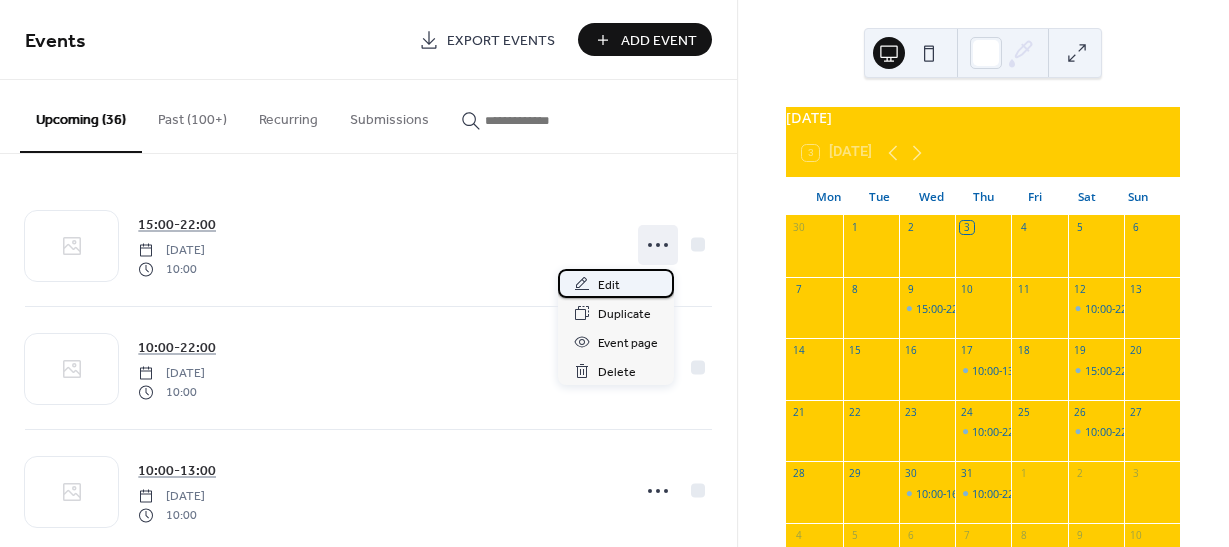 click on "Edit" at bounding box center [616, 283] 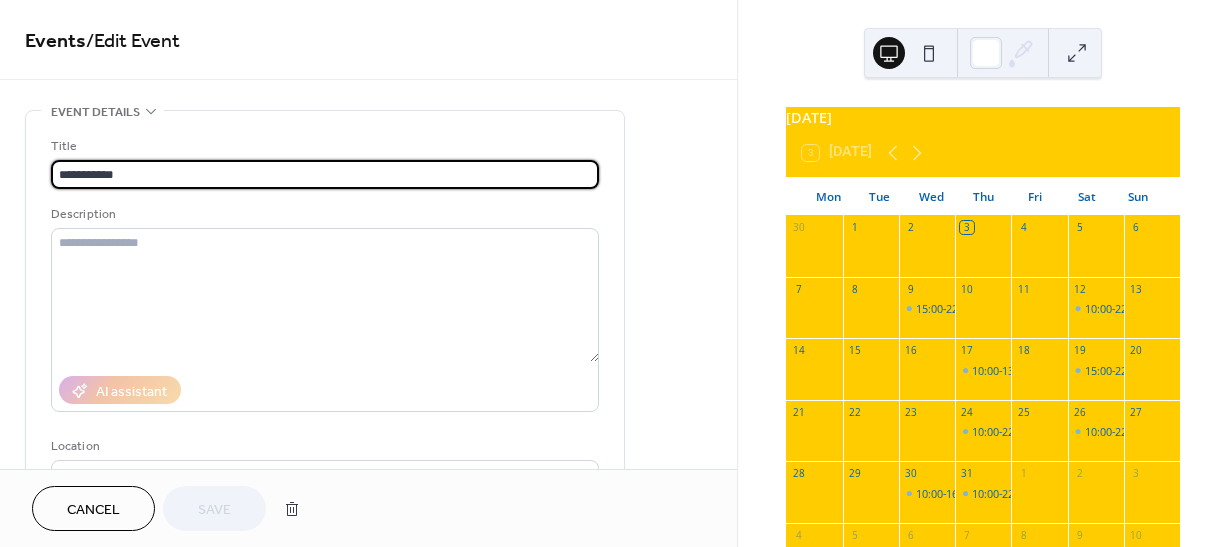 click on "**********" at bounding box center (325, 174) 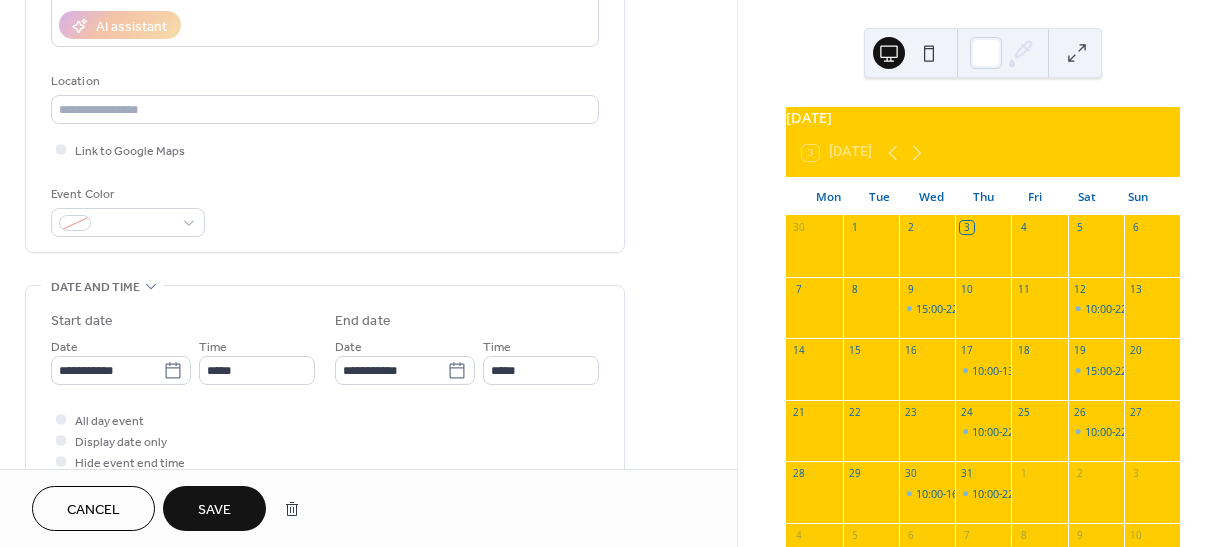scroll, scrollTop: 500, scrollLeft: 0, axis: vertical 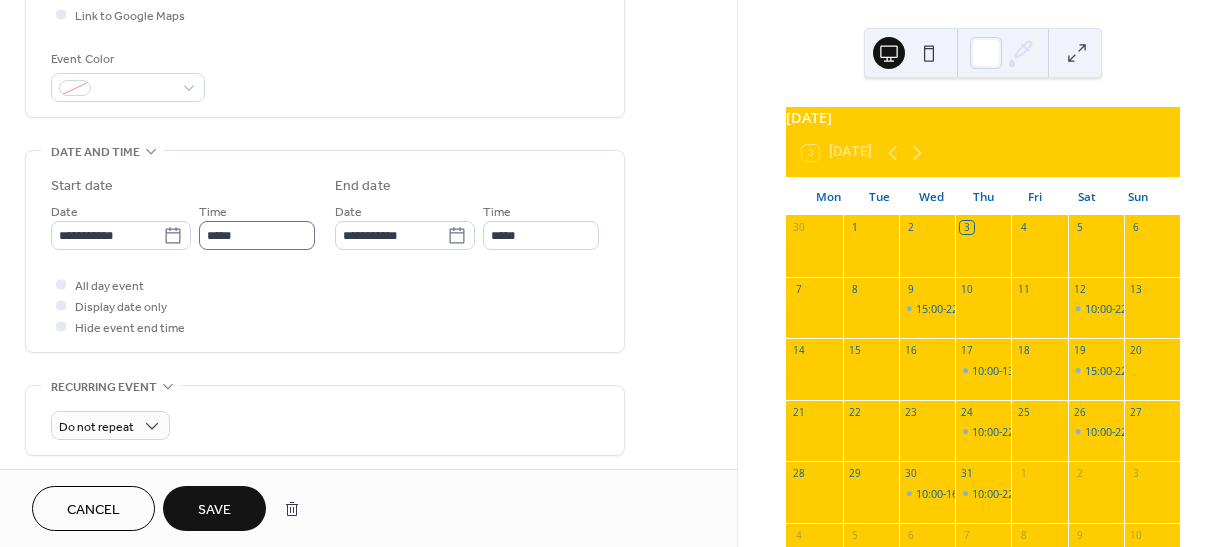 type on "**********" 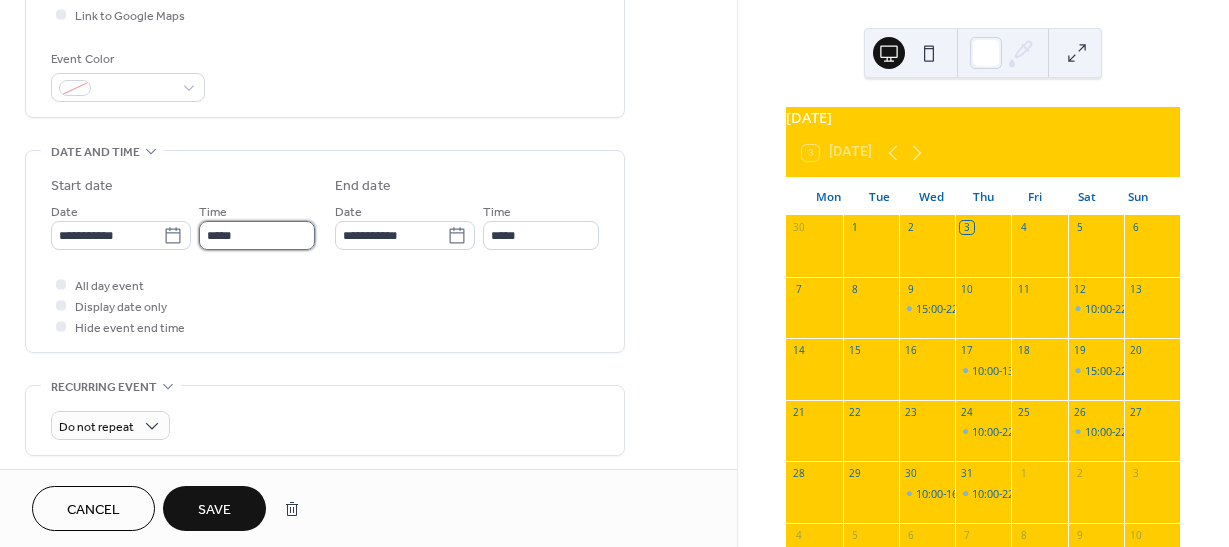 click on "*****" at bounding box center [257, 235] 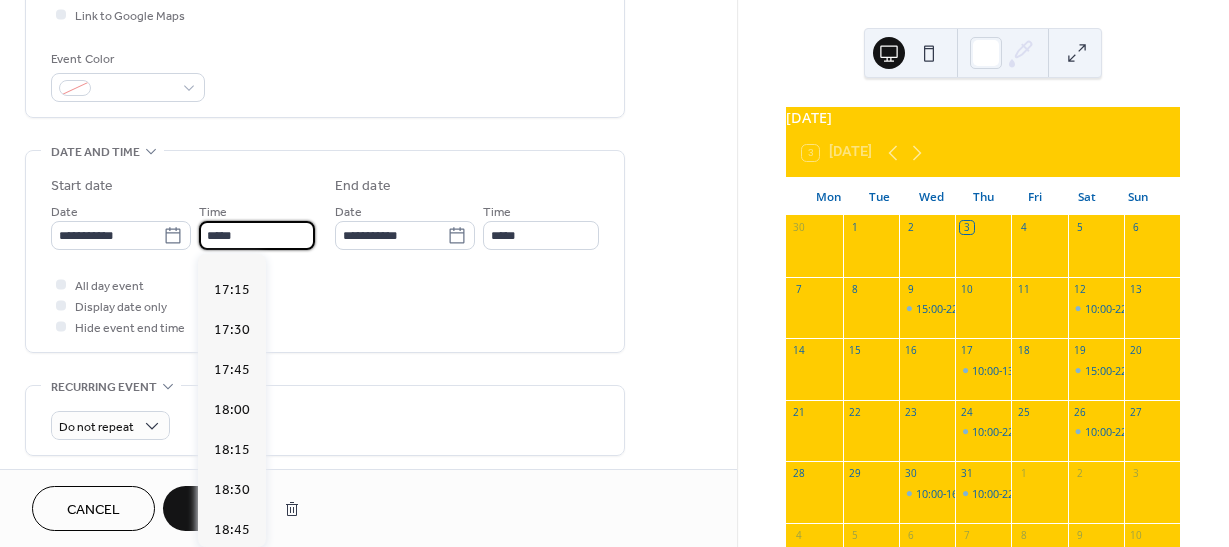 scroll, scrollTop: 2740, scrollLeft: 0, axis: vertical 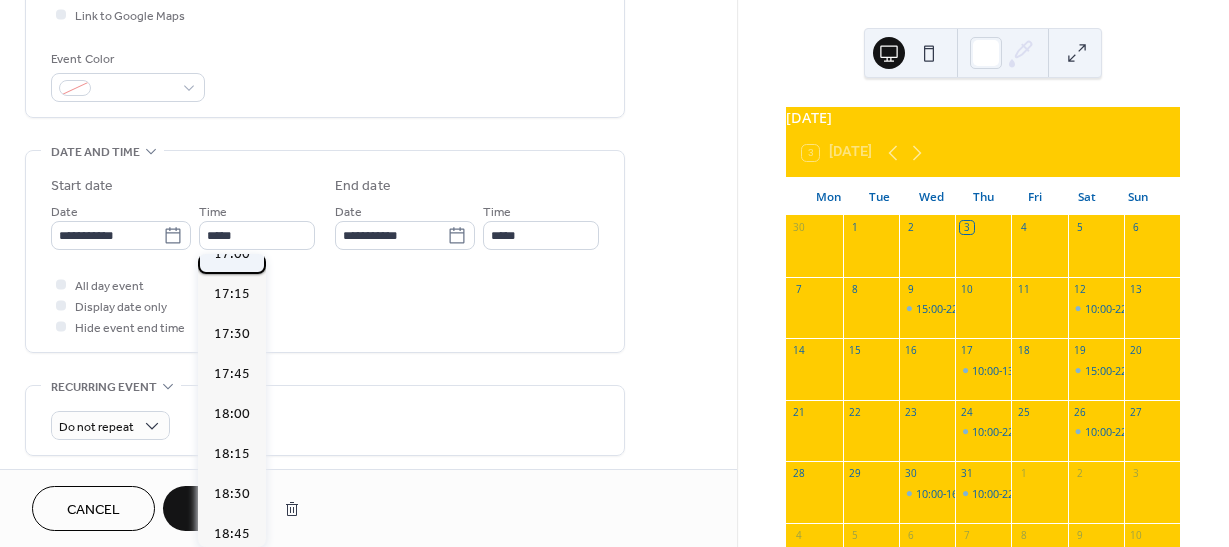 click on "17:00" at bounding box center [232, 254] 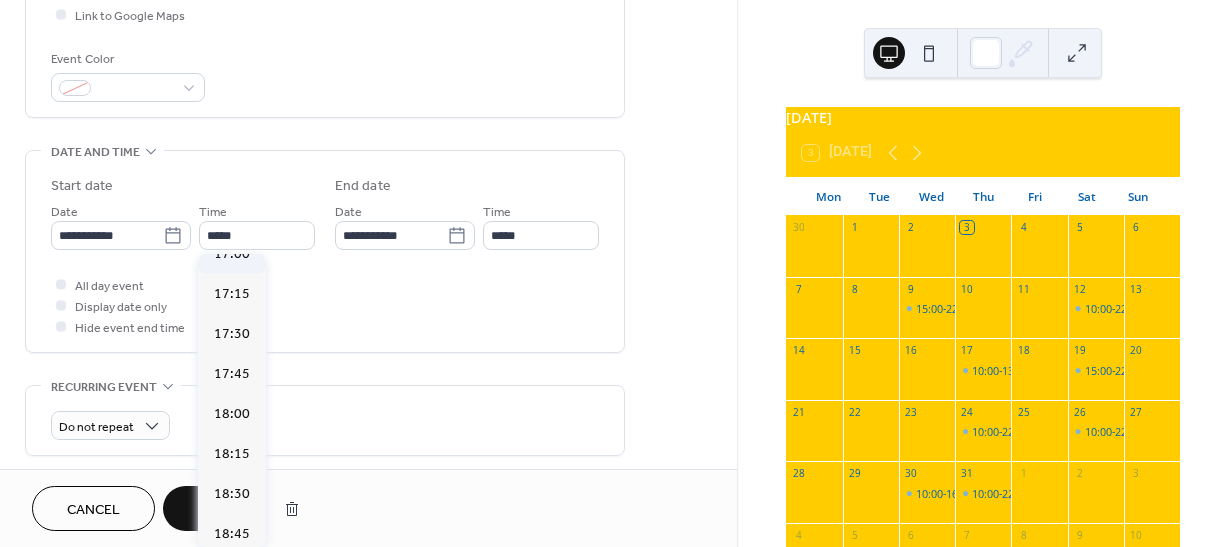 type on "*****" 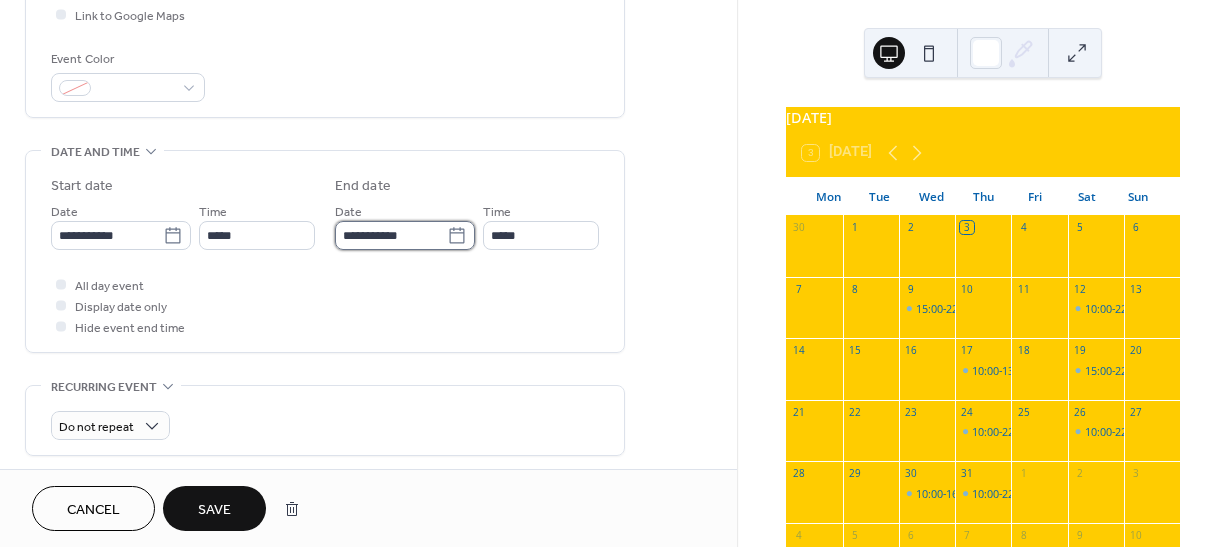 click on "**********" at bounding box center [391, 235] 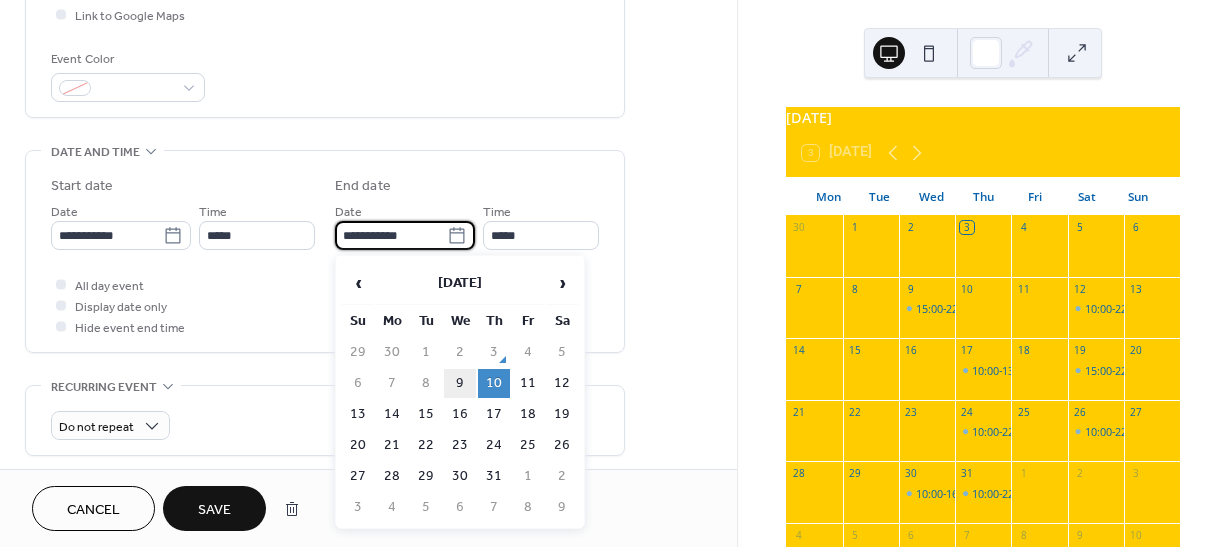 click on "9" at bounding box center (460, 383) 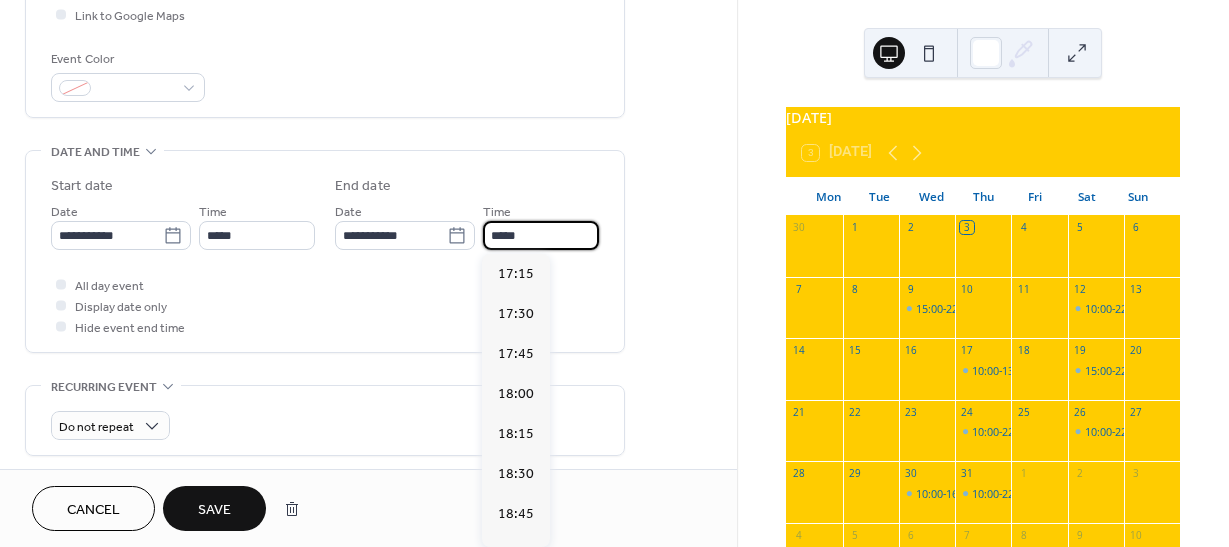 click on "*****" at bounding box center [541, 235] 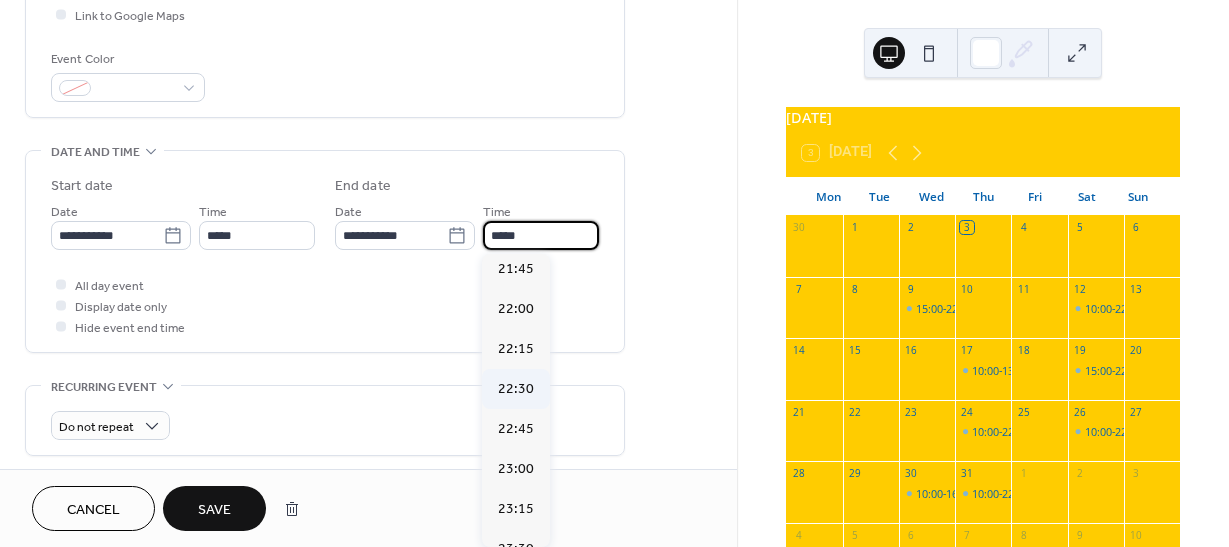 scroll, scrollTop: 714, scrollLeft: 0, axis: vertical 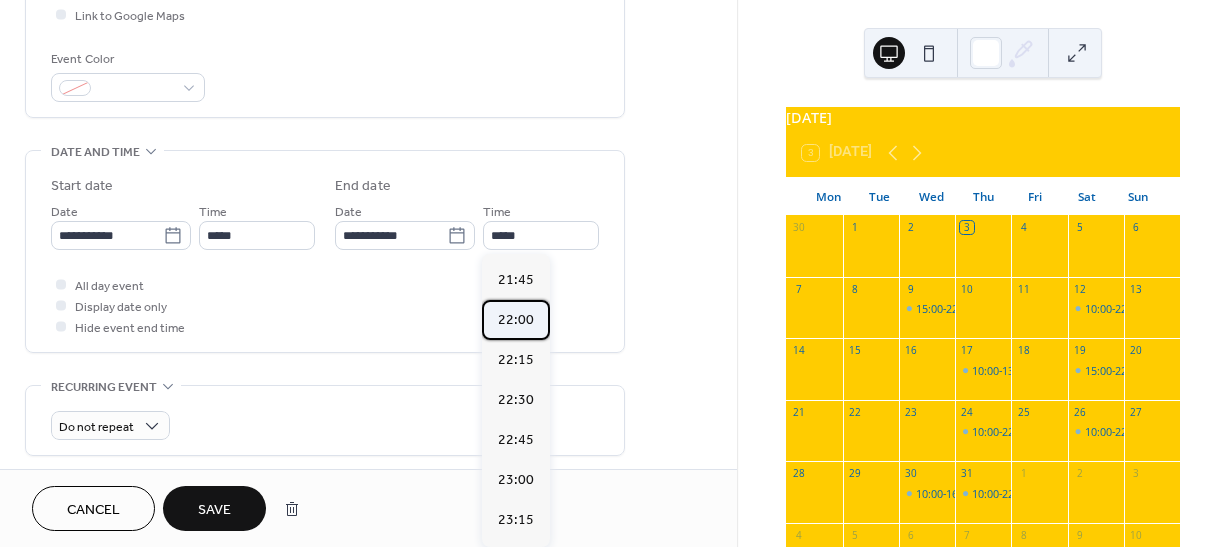 click on "22:00" at bounding box center (516, 320) 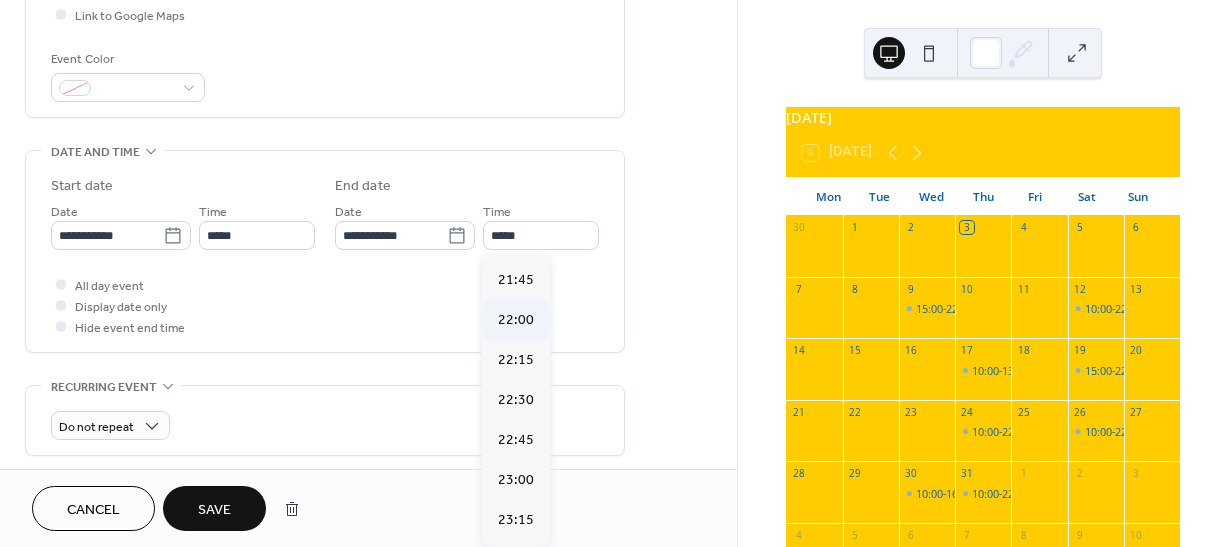 type on "*****" 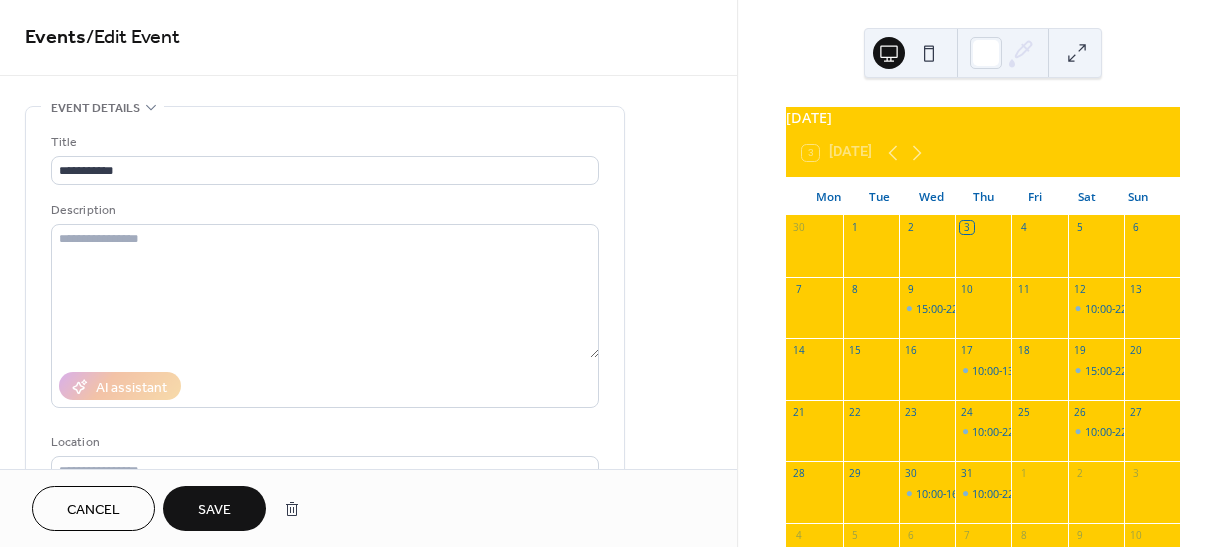 scroll, scrollTop: 0, scrollLeft: 0, axis: both 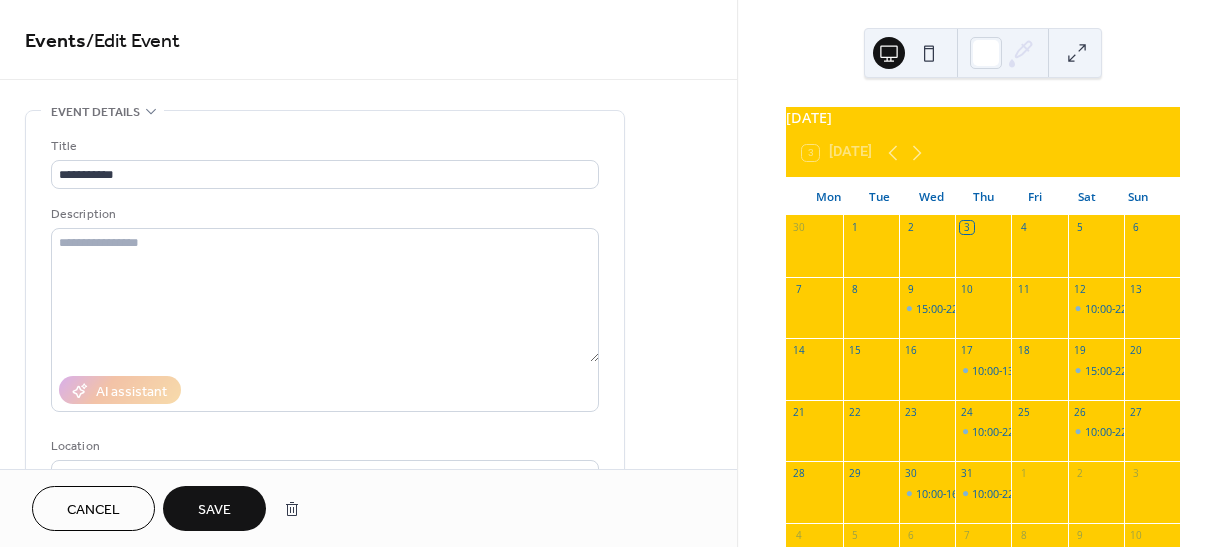 click on "Save" at bounding box center (214, 510) 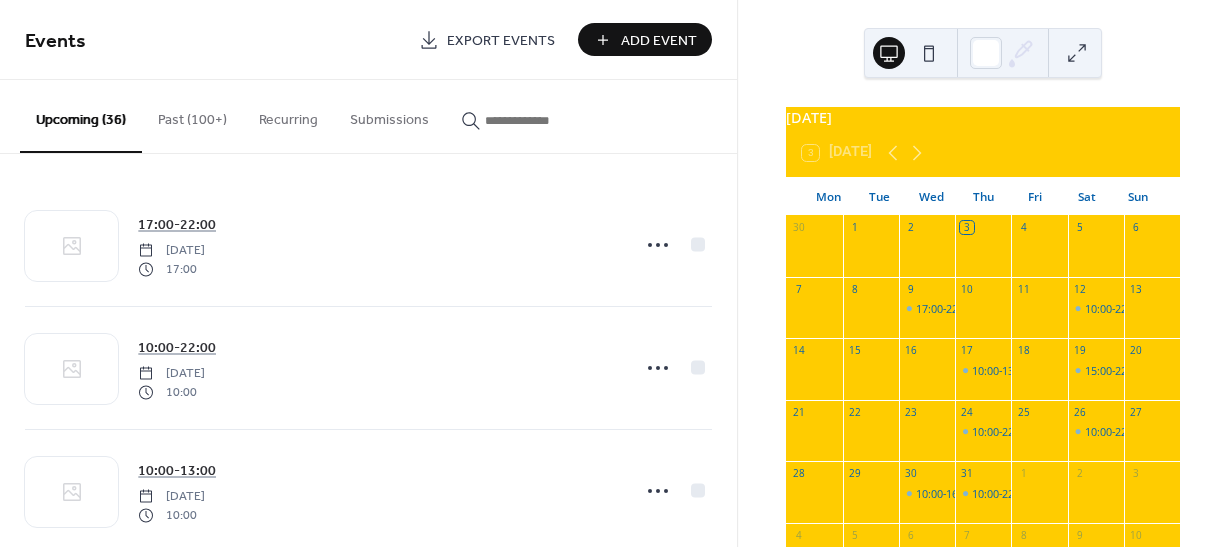 click on "Add Event" at bounding box center (645, 39) 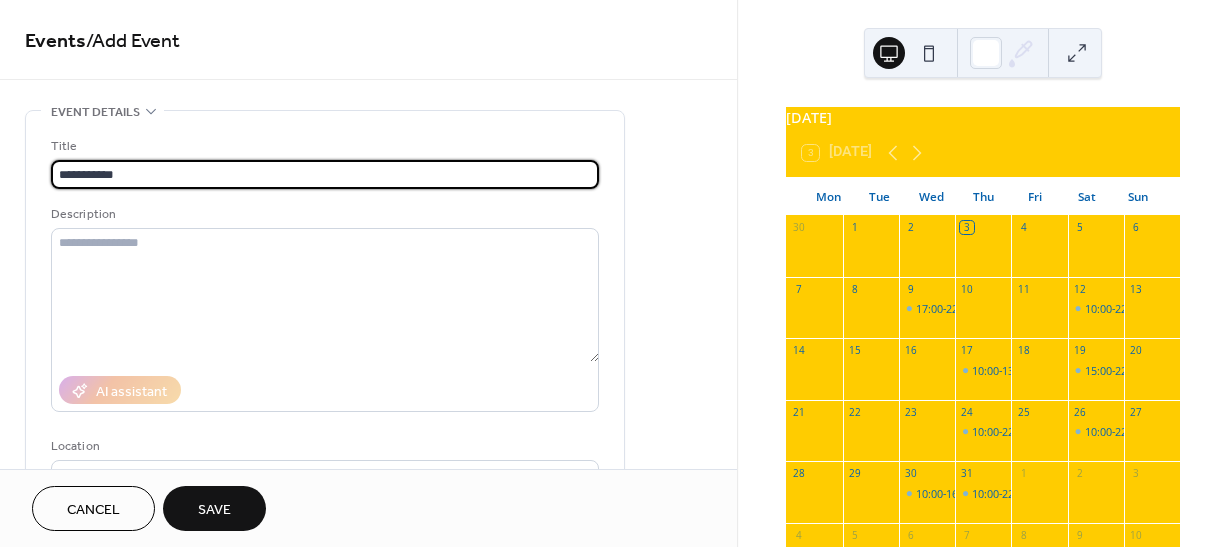 click on "**********" at bounding box center [325, 174] 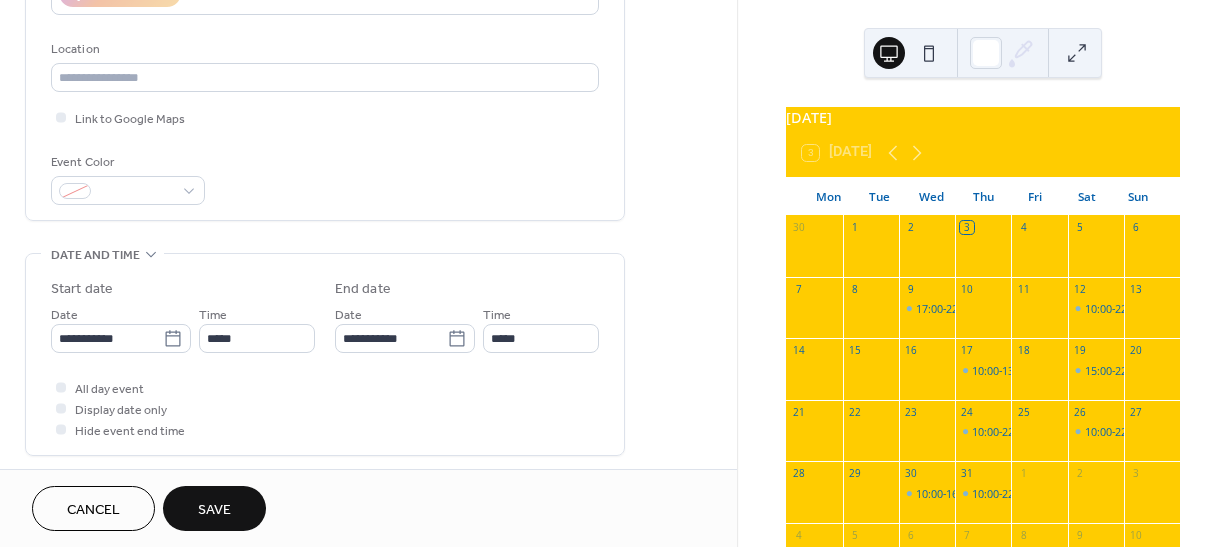 scroll, scrollTop: 400, scrollLeft: 0, axis: vertical 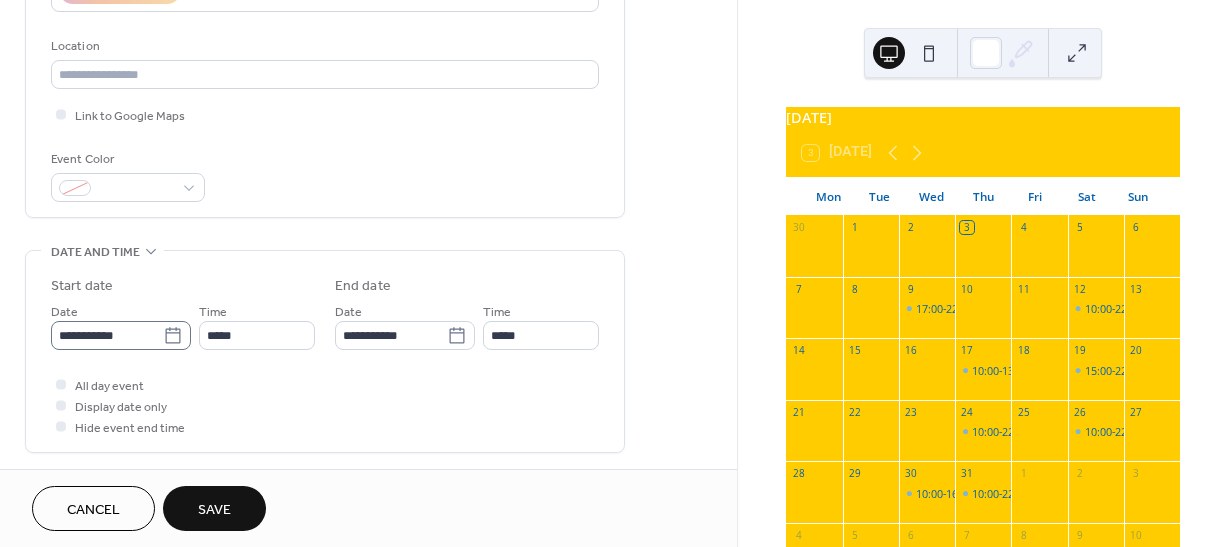 type on "**********" 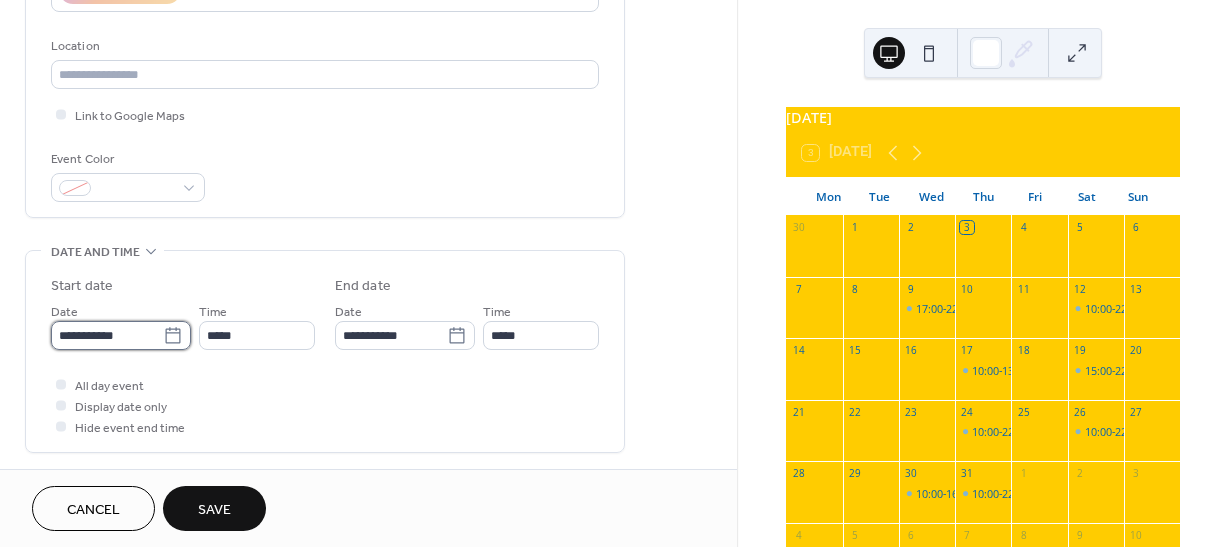 click on "**********" at bounding box center (107, 335) 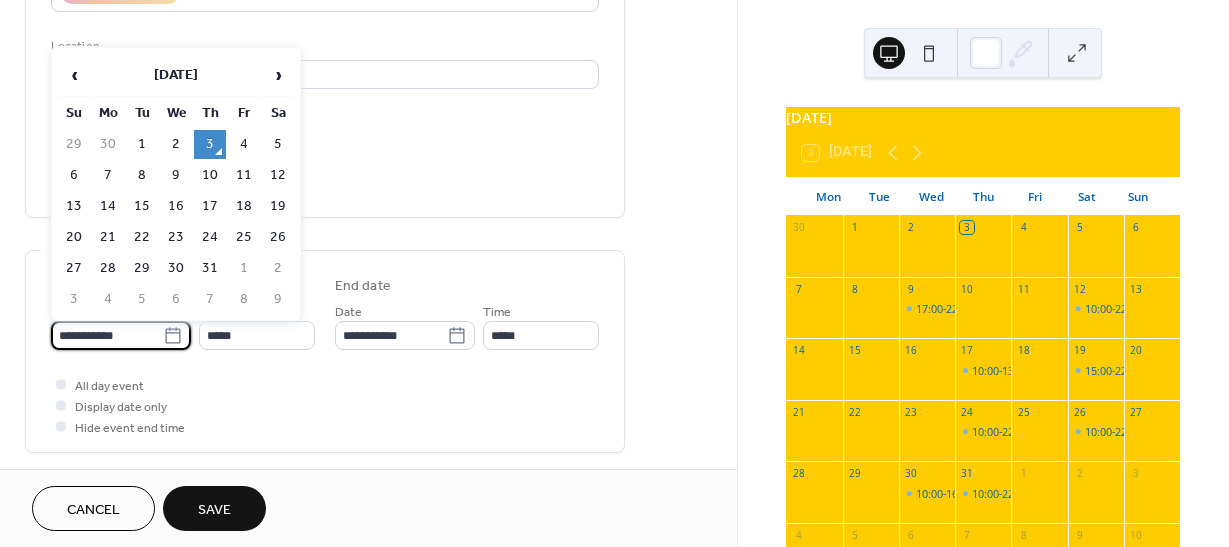 drag, startPoint x: 275, startPoint y: 138, endPoint x: 260, endPoint y: 156, distance: 23.43075 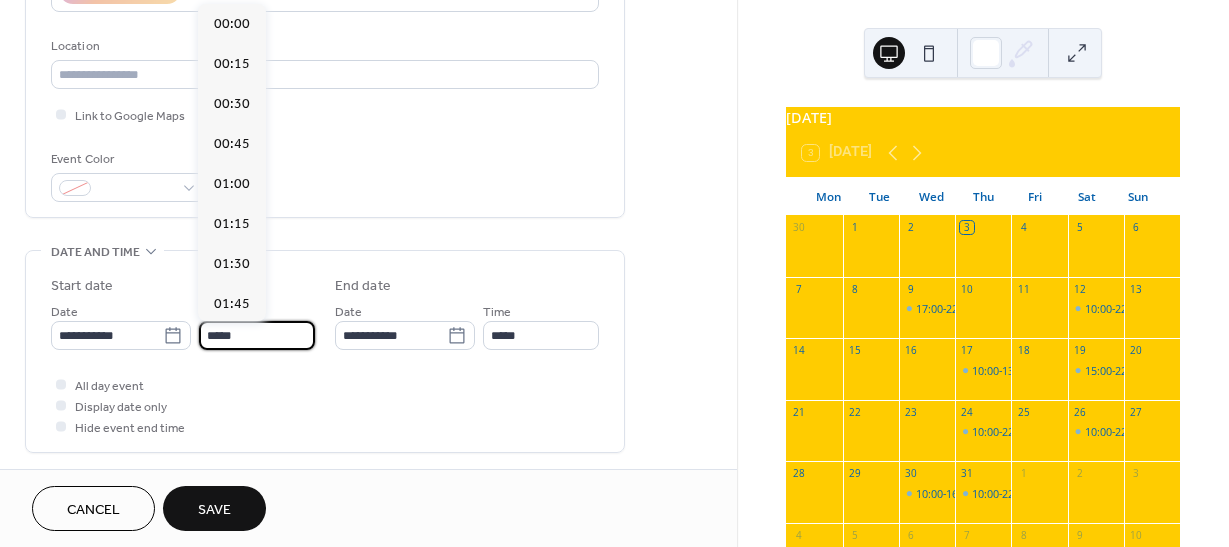 click on "*****" at bounding box center [257, 335] 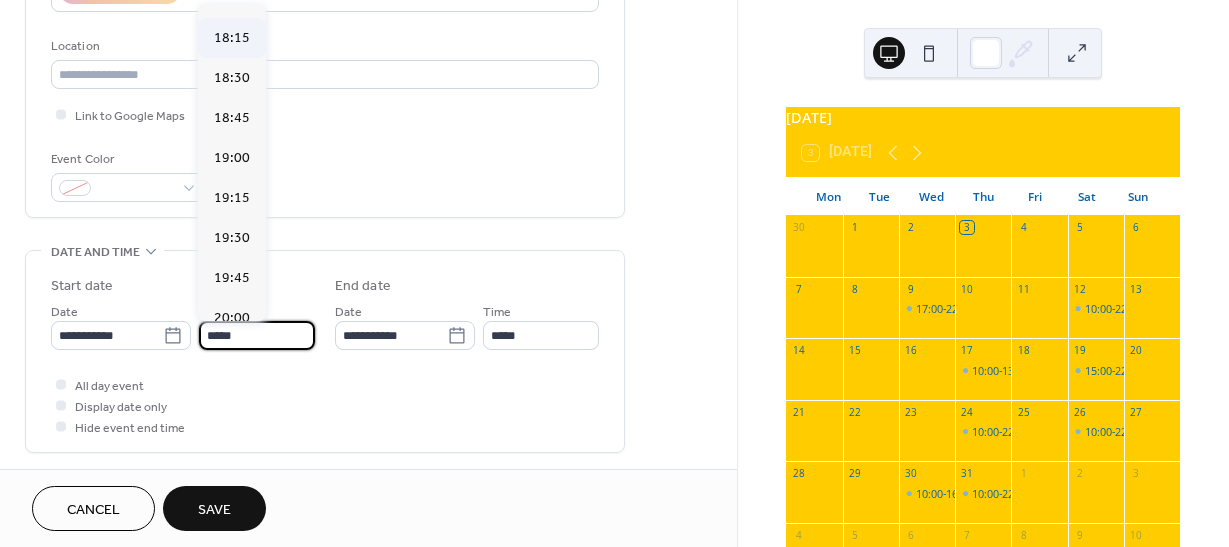 scroll, scrollTop: 2968, scrollLeft: 0, axis: vertical 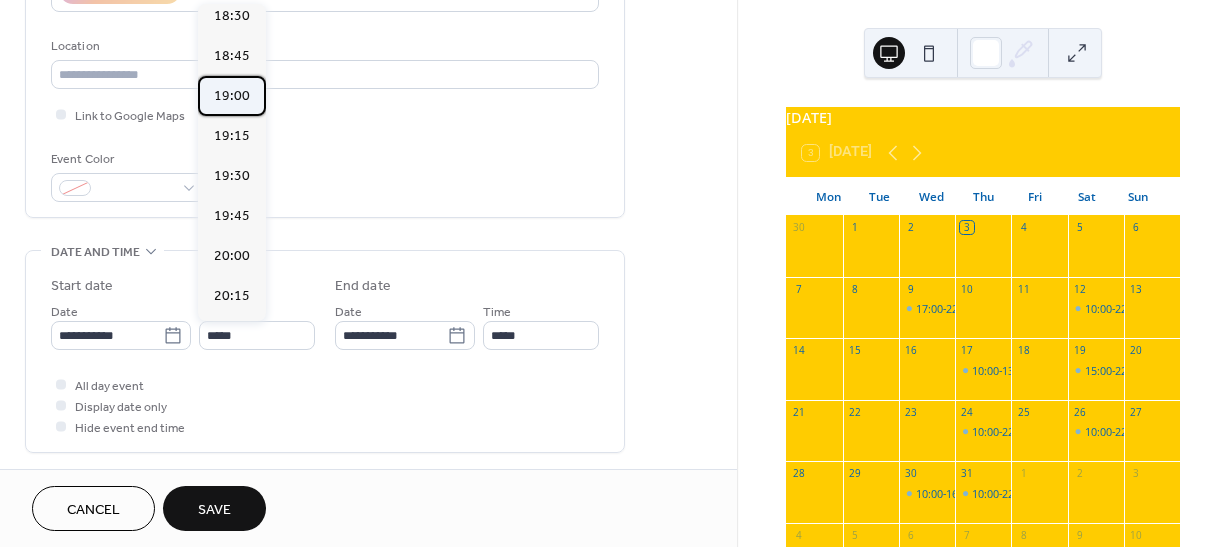 click on "19:00" at bounding box center [232, 96] 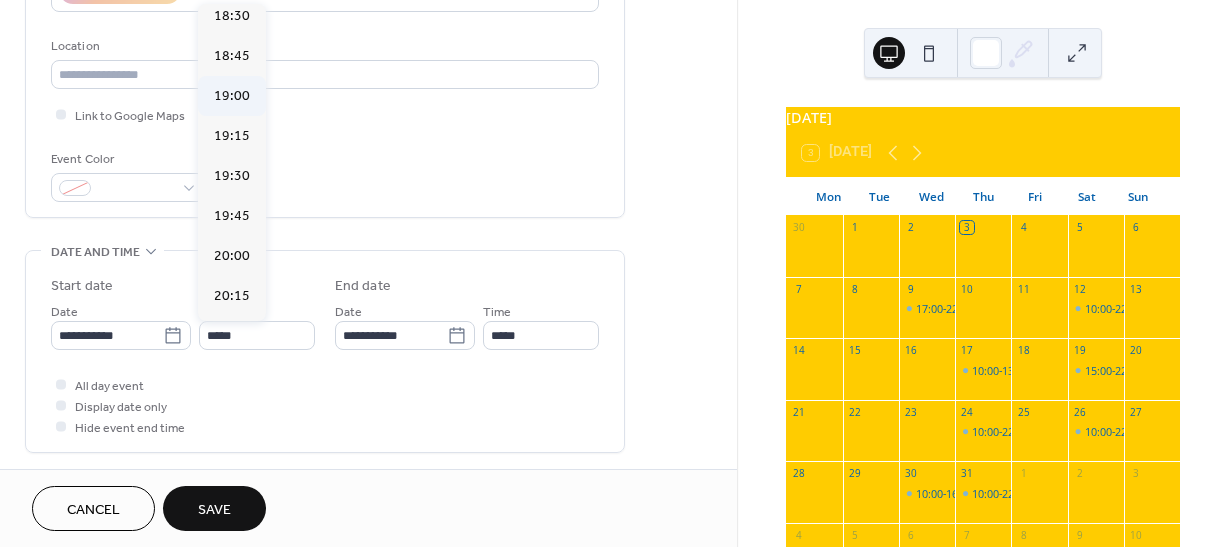 type on "*****" 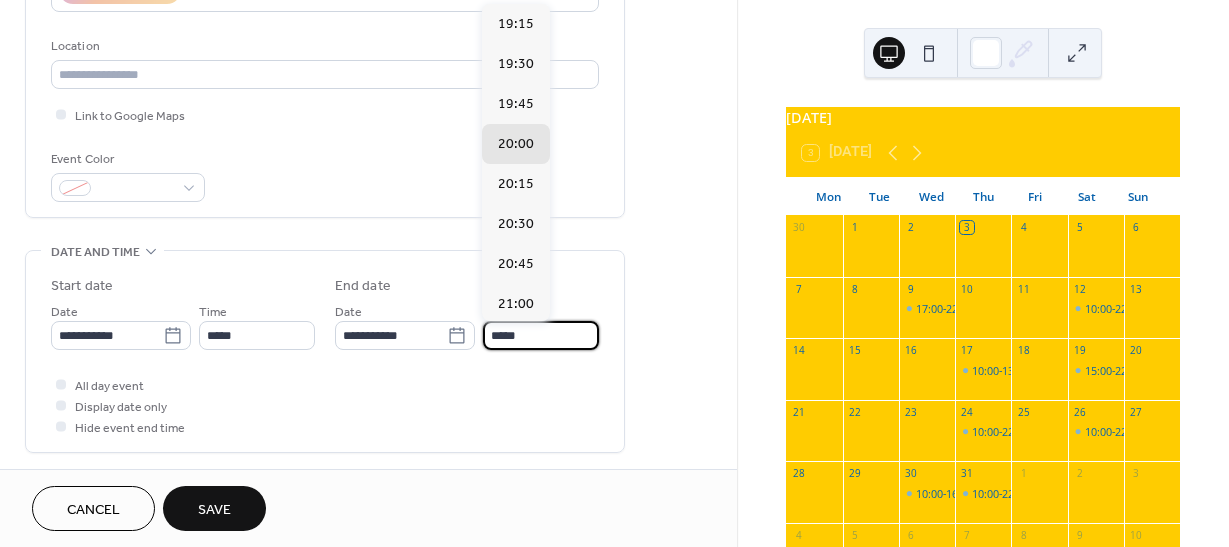 click on "*****" at bounding box center [541, 335] 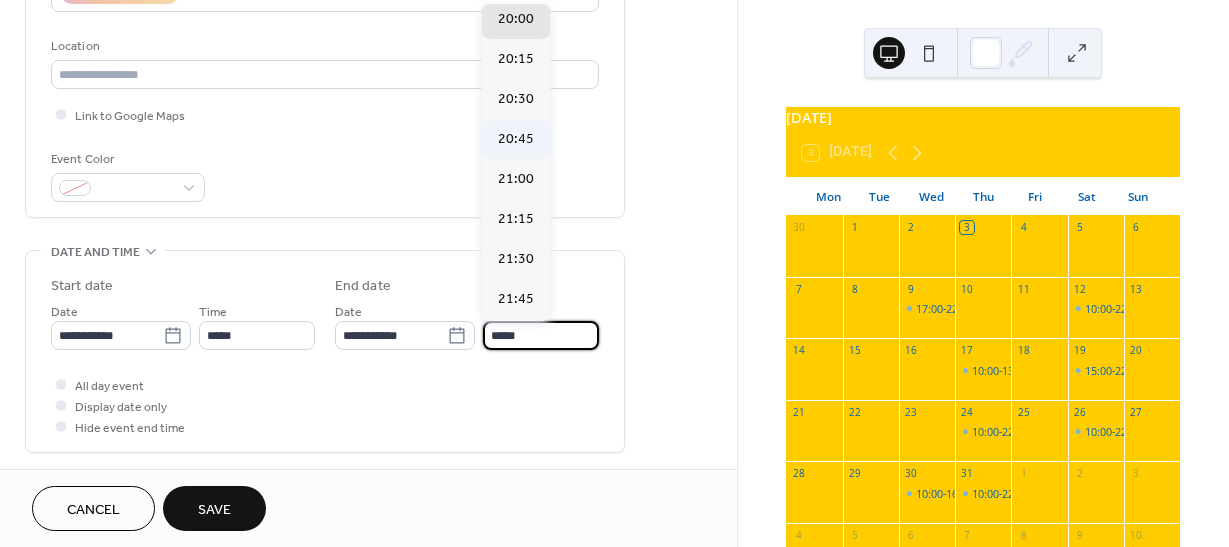 scroll, scrollTop: 200, scrollLeft: 0, axis: vertical 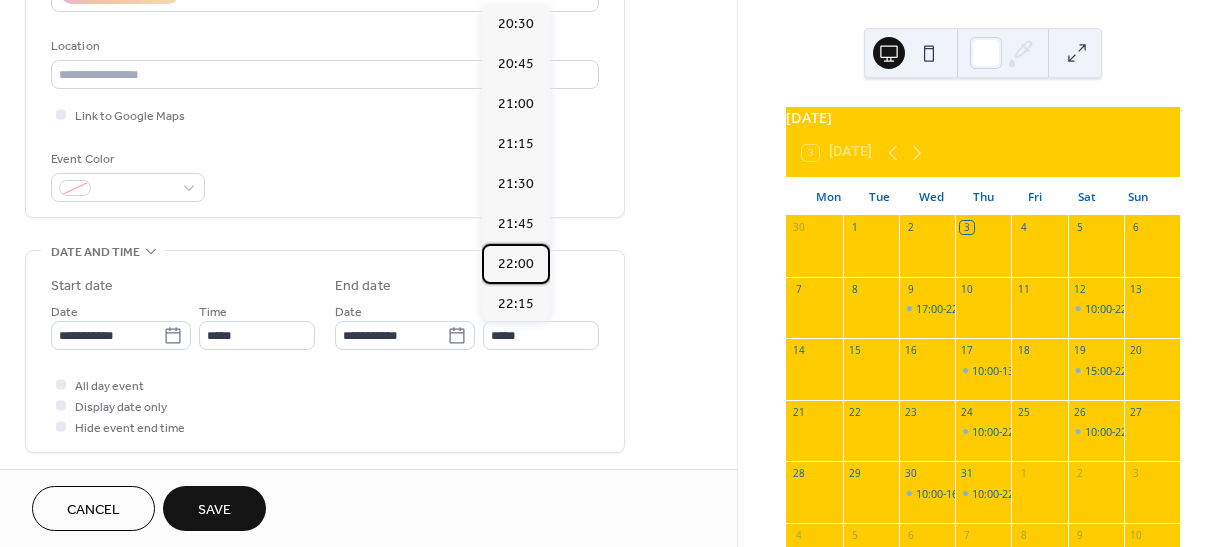 click on "22:00" at bounding box center [516, 264] 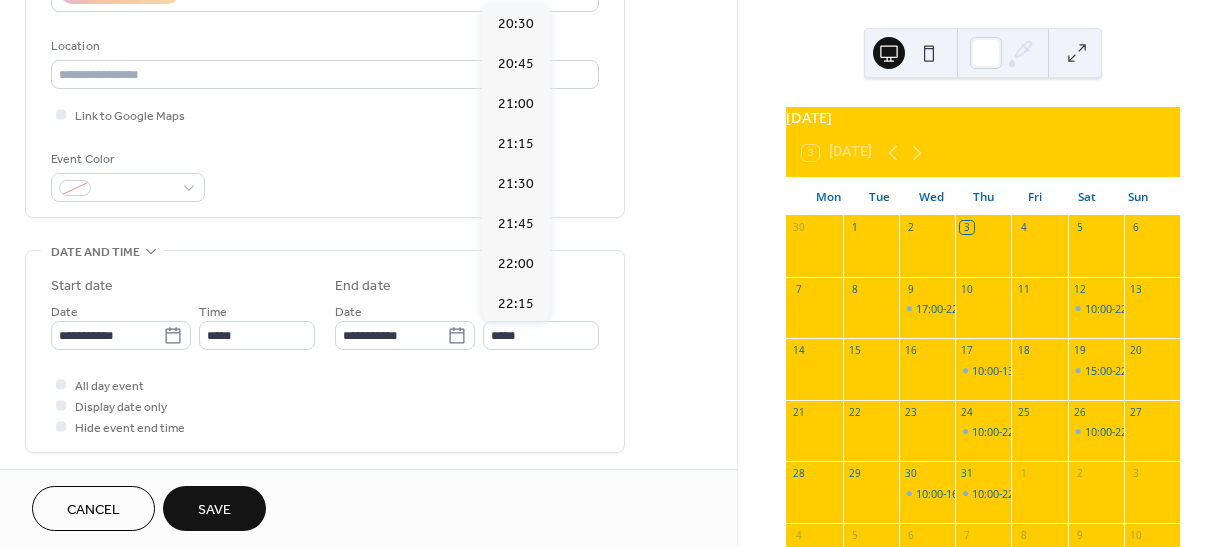 type on "*****" 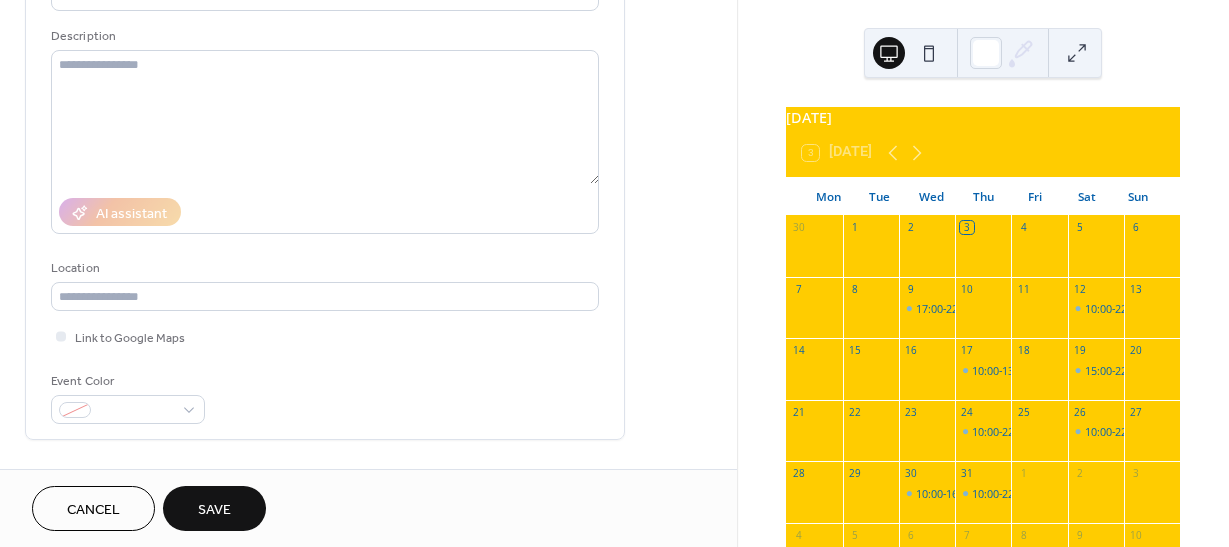 scroll, scrollTop: 100, scrollLeft: 0, axis: vertical 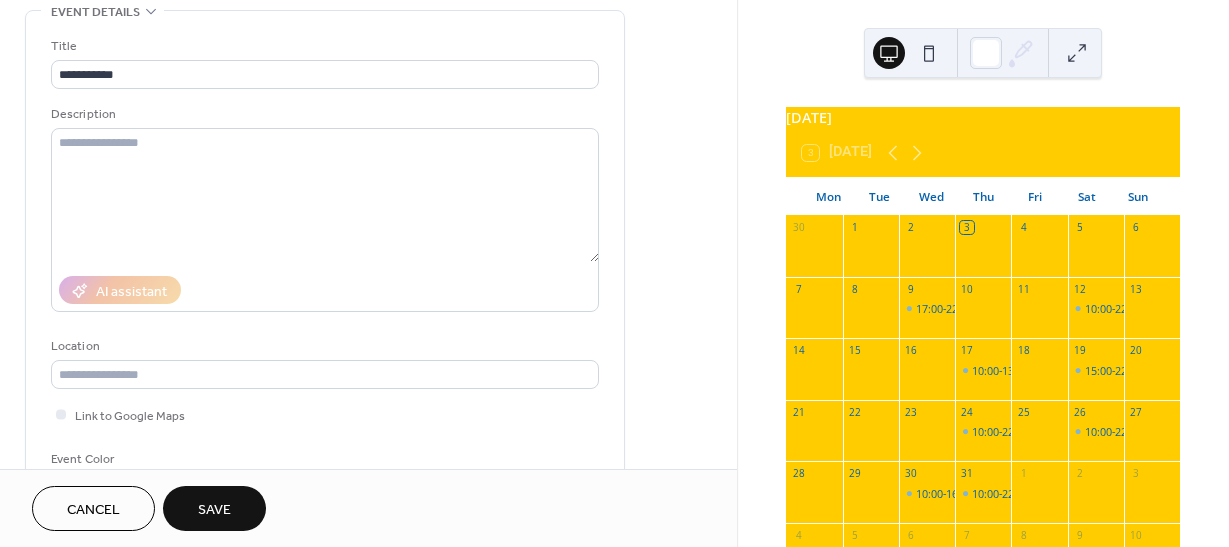 click on "Save" at bounding box center [214, 510] 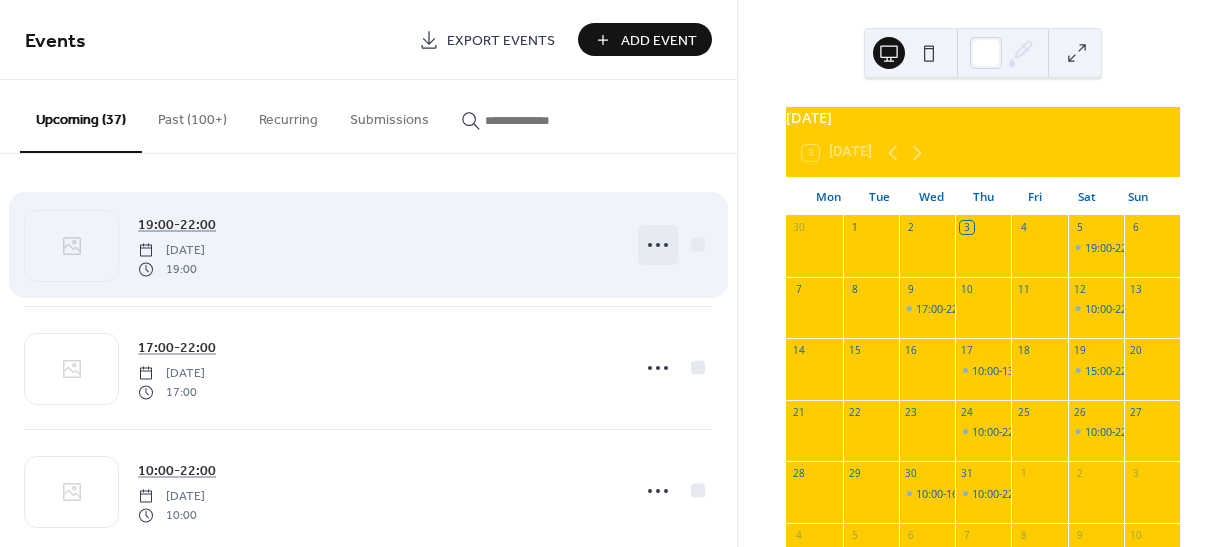 click 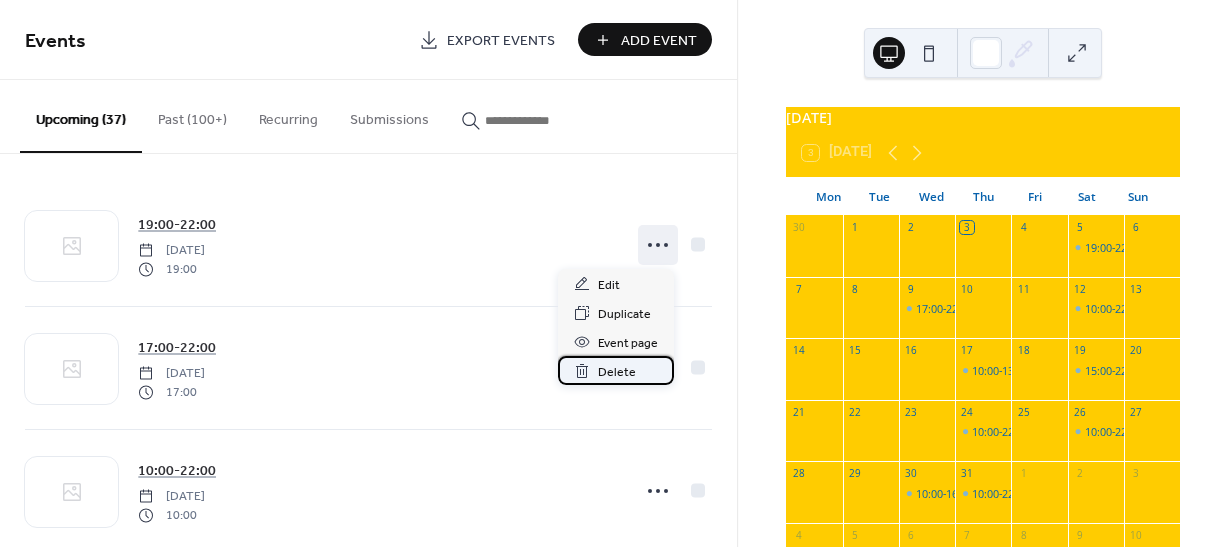 click on "Delete" at bounding box center (616, 370) 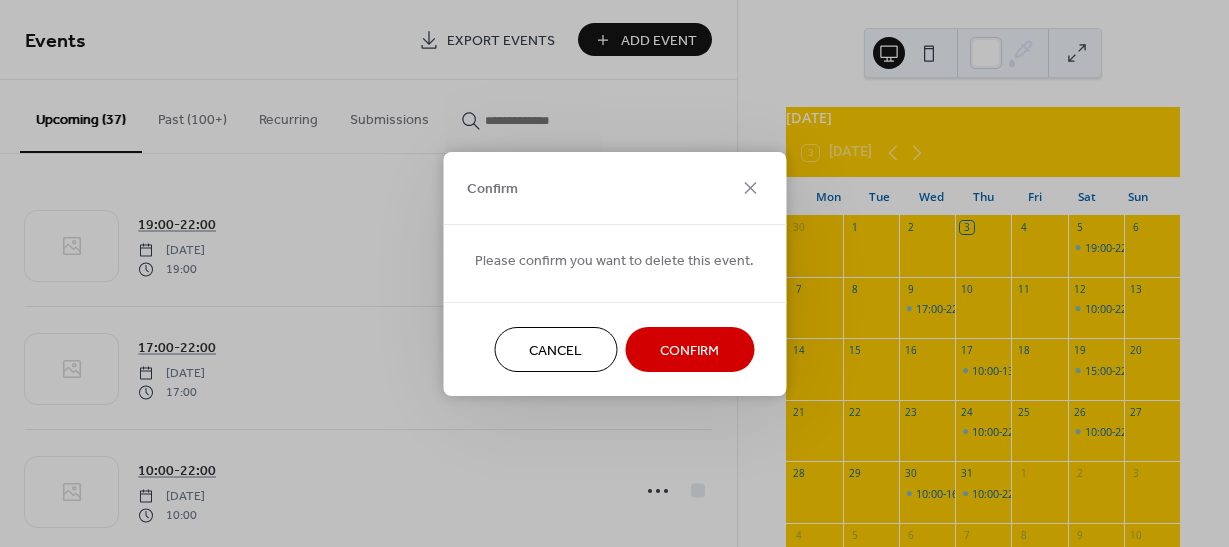 click on "Confirm" at bounding box center [689, 350] 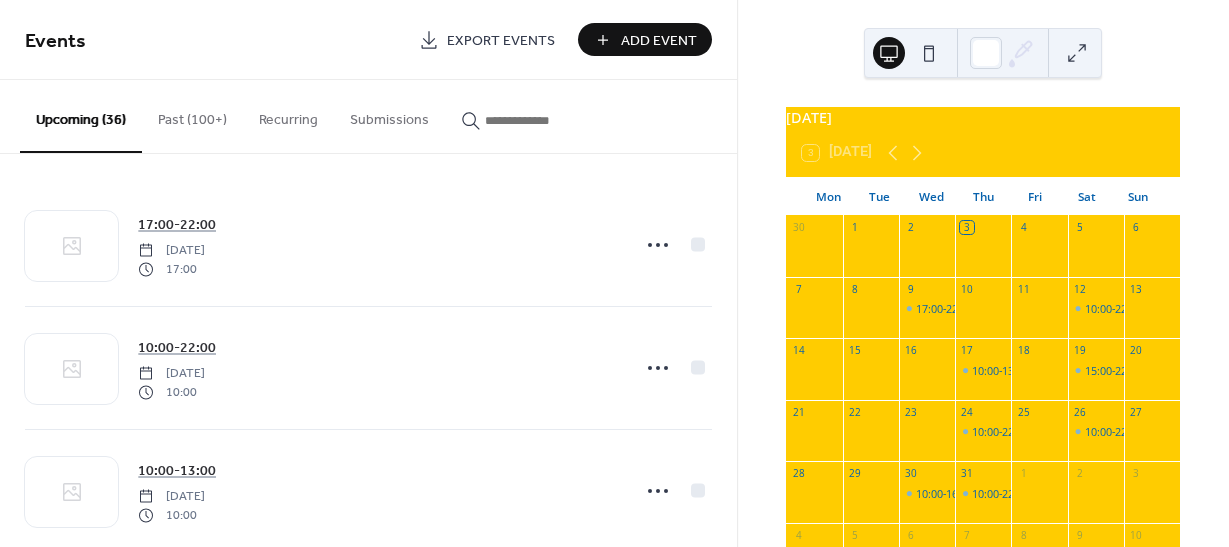 click on "Add Event" at bounding box center (659, 41) 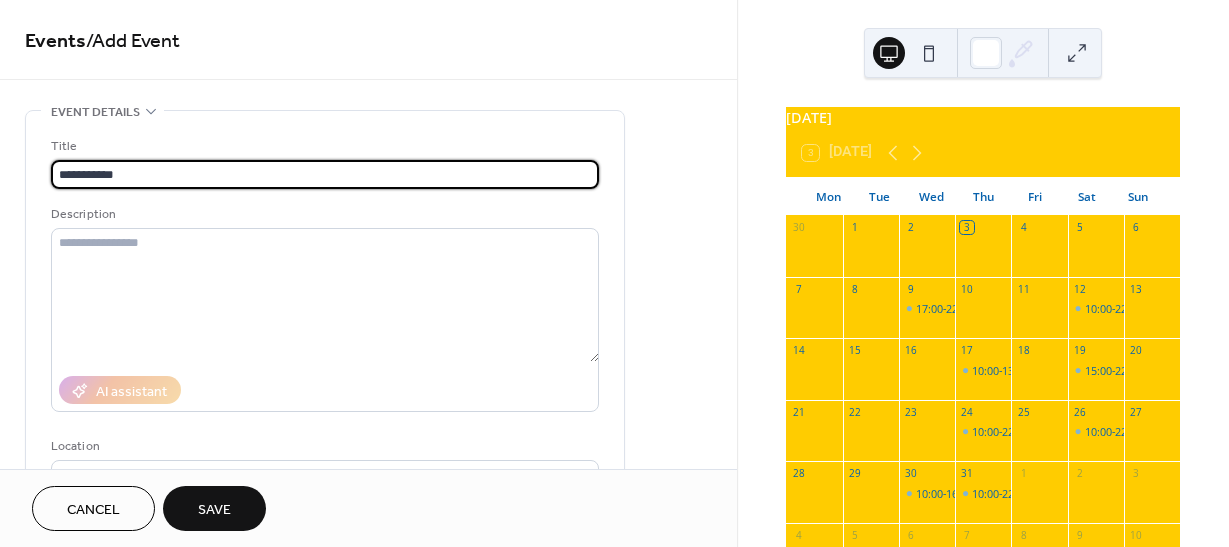 click on "**********" at bounding box center (325, 174) 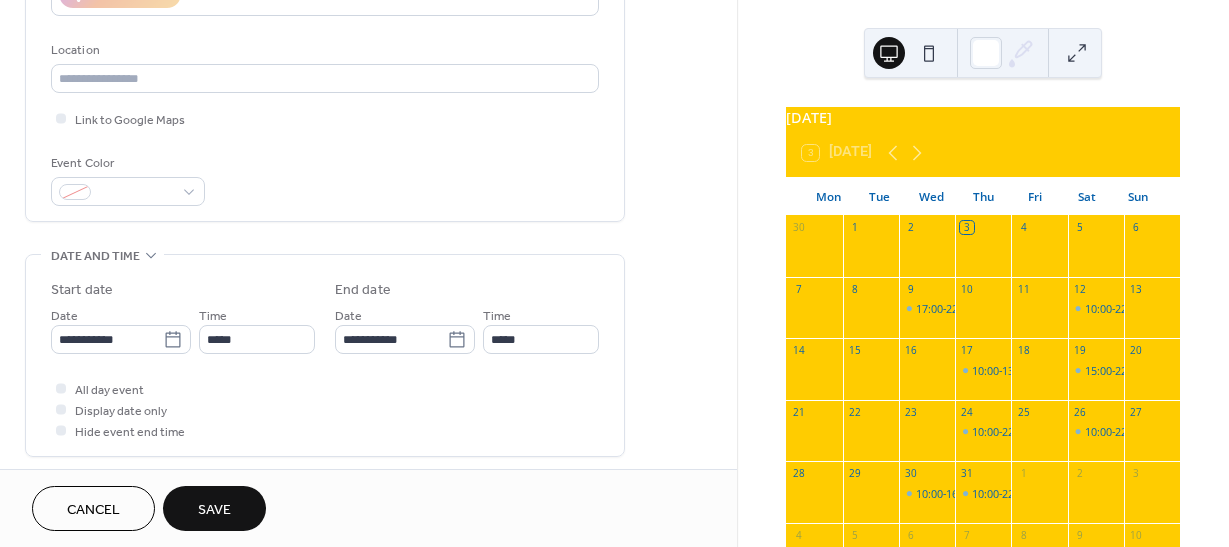 scroll, scrollTop: 400, scrollLeft: 0, axis: vertical 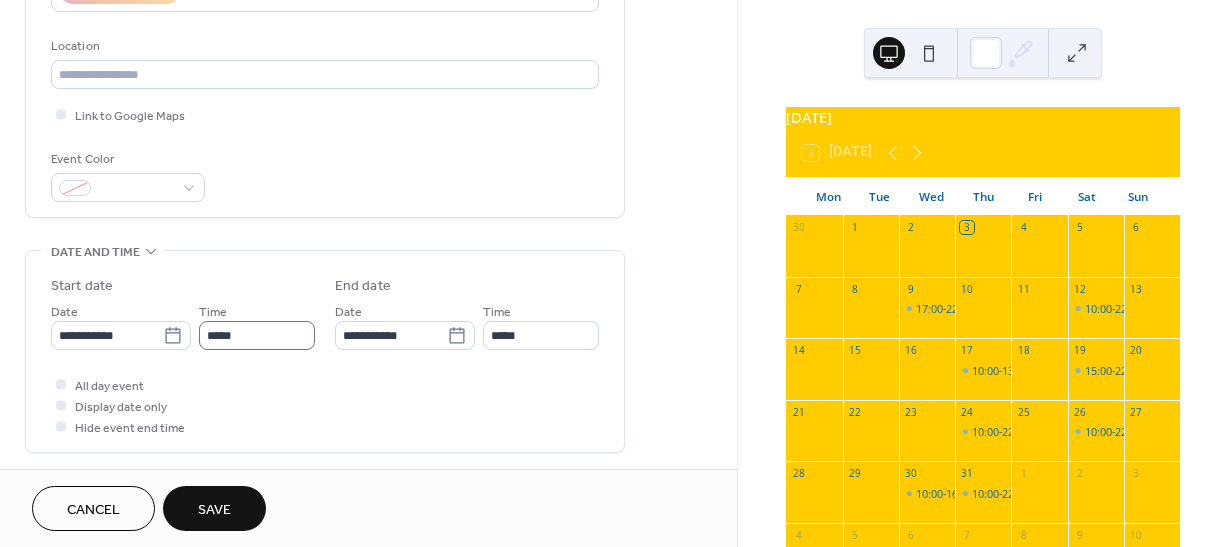type on "**********" 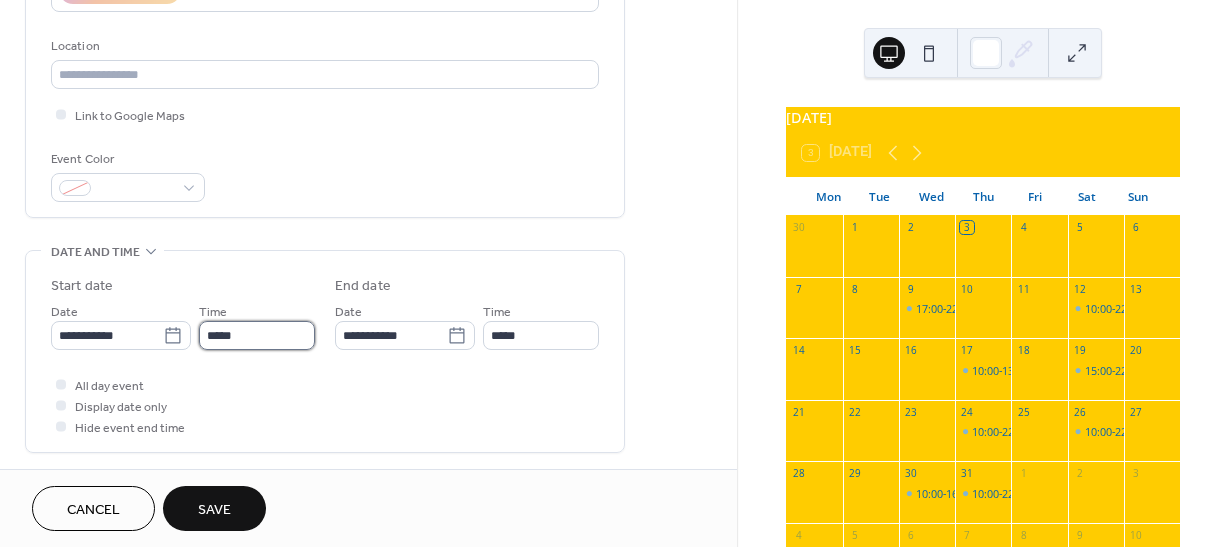 click on "*****" at bounding box center [257, 335] 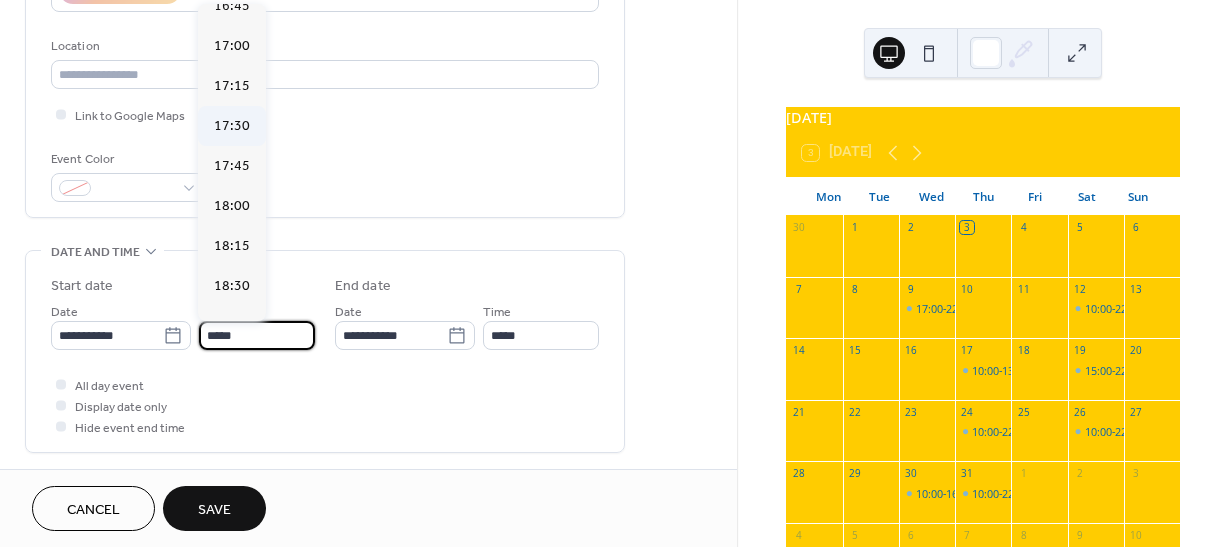 scroll, scrollTop: 2868, scrollLeft: 0, axis: vertical 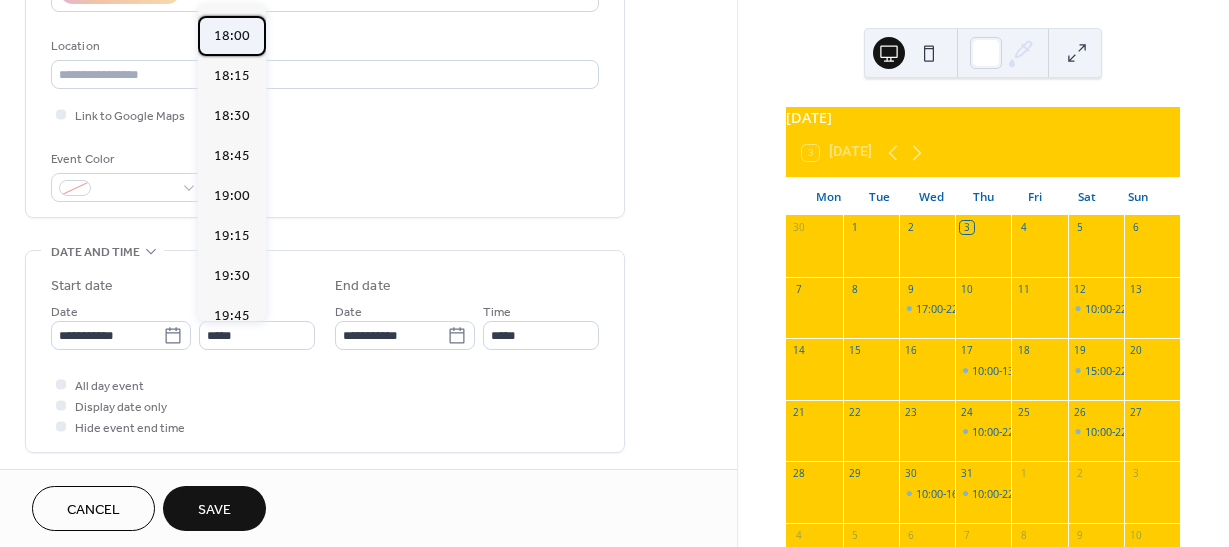 click on "18:00" at bounding box center [232, 36] 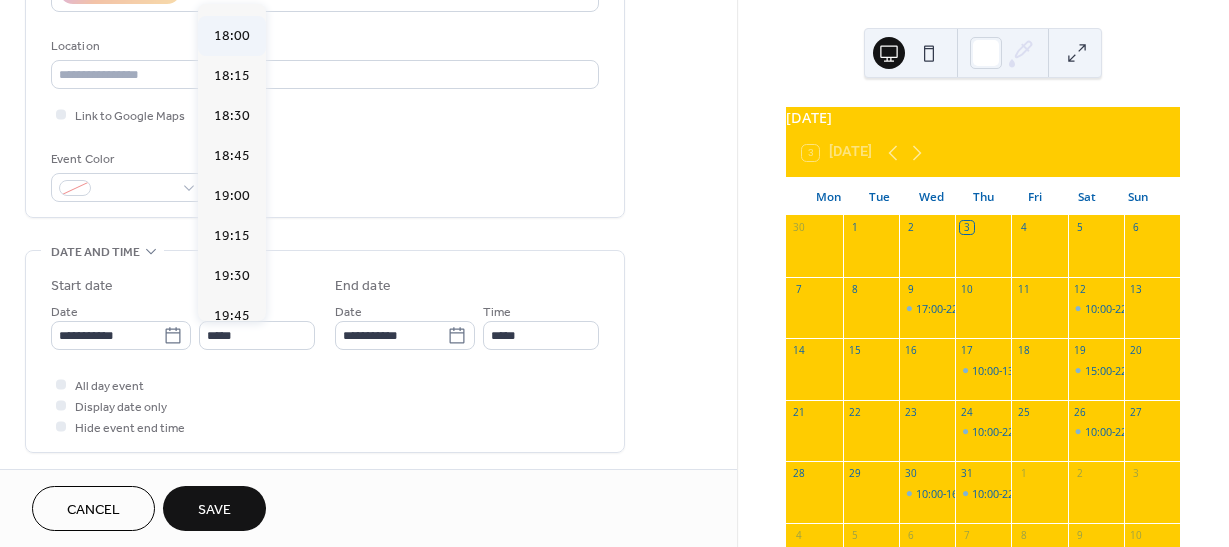 type on "*****" 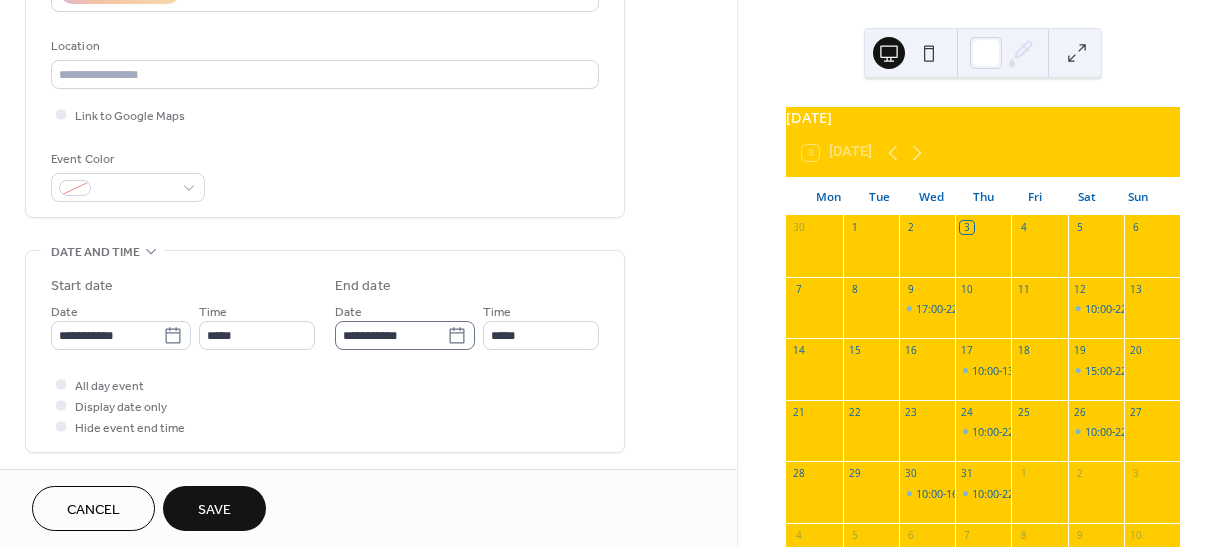 click 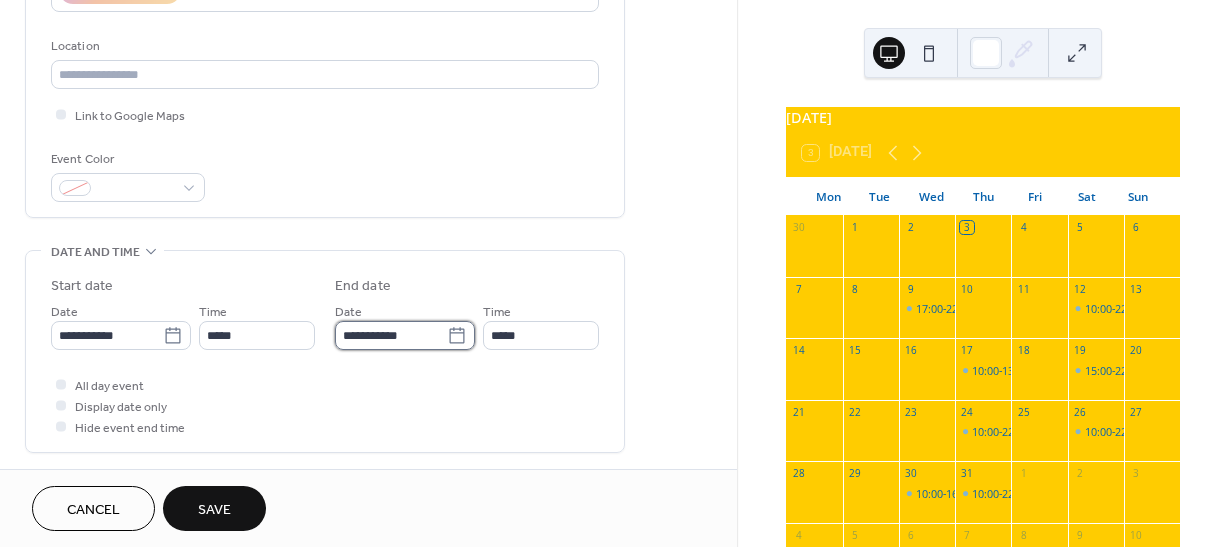 click on "**********" at bounding box center [391, 335] 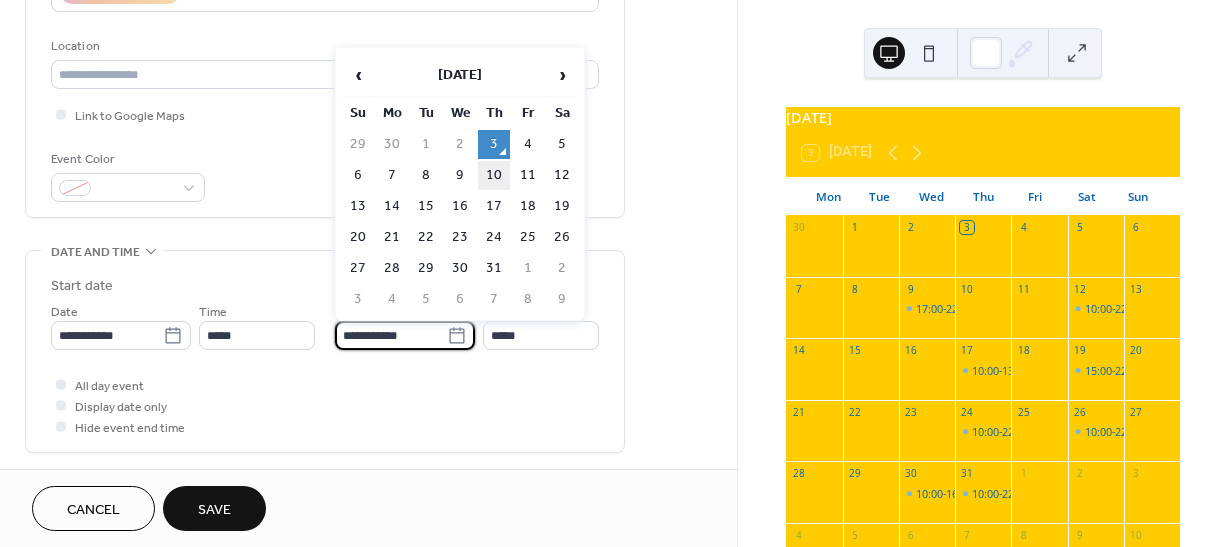 click on "10" at bounding box center [494, 175] 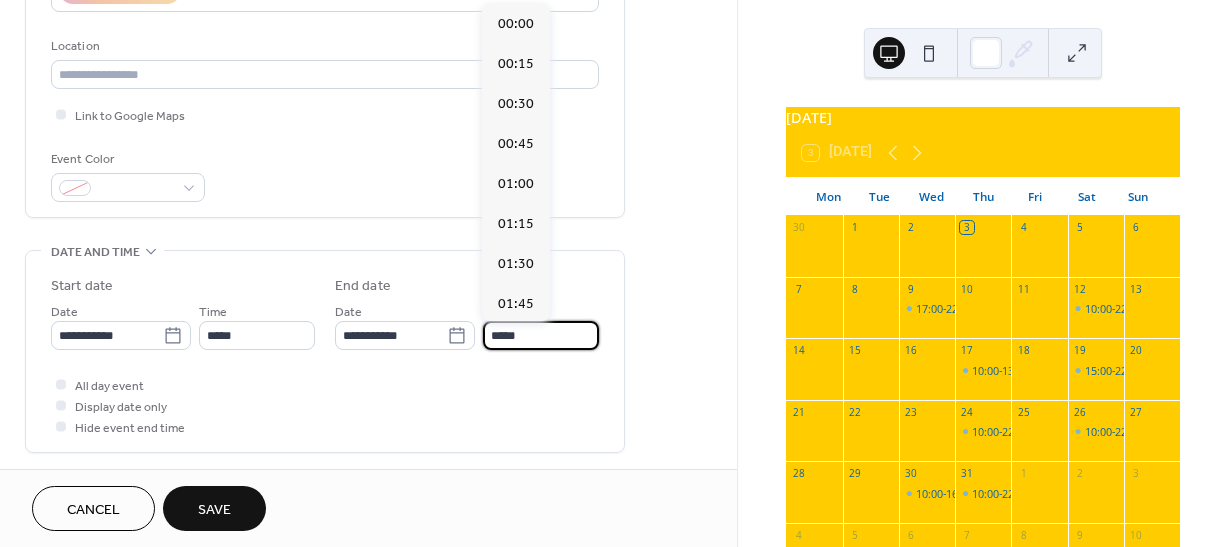 click on "*****" at bounding box center [541, 335] 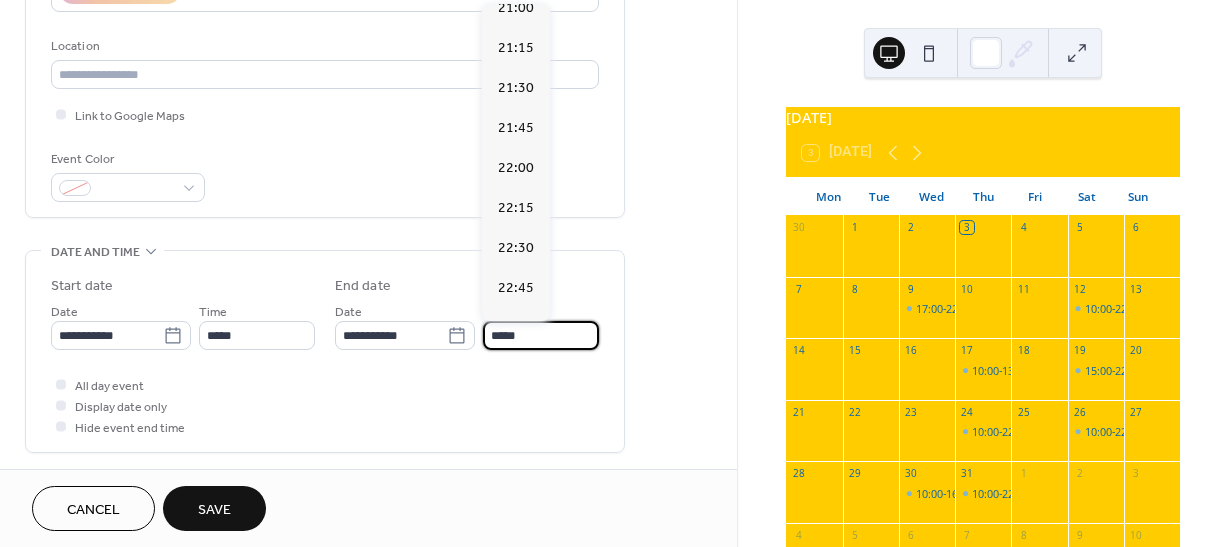 scroll, scrollTop: 3416, scrollLeft: 0, axis: vertical 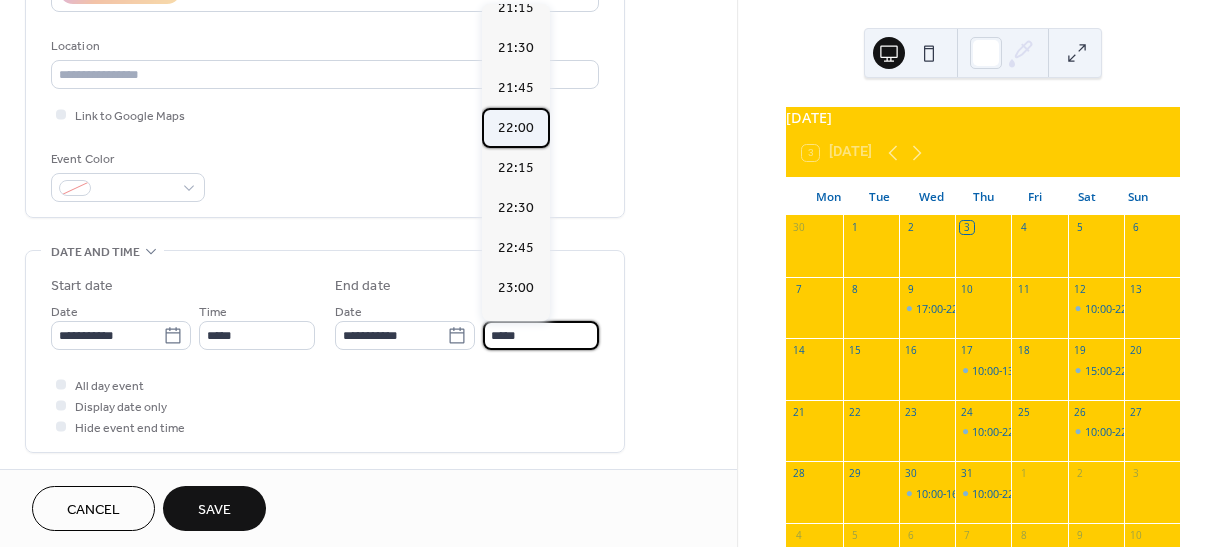 click on "22:00" at bounding box center (516, 128) 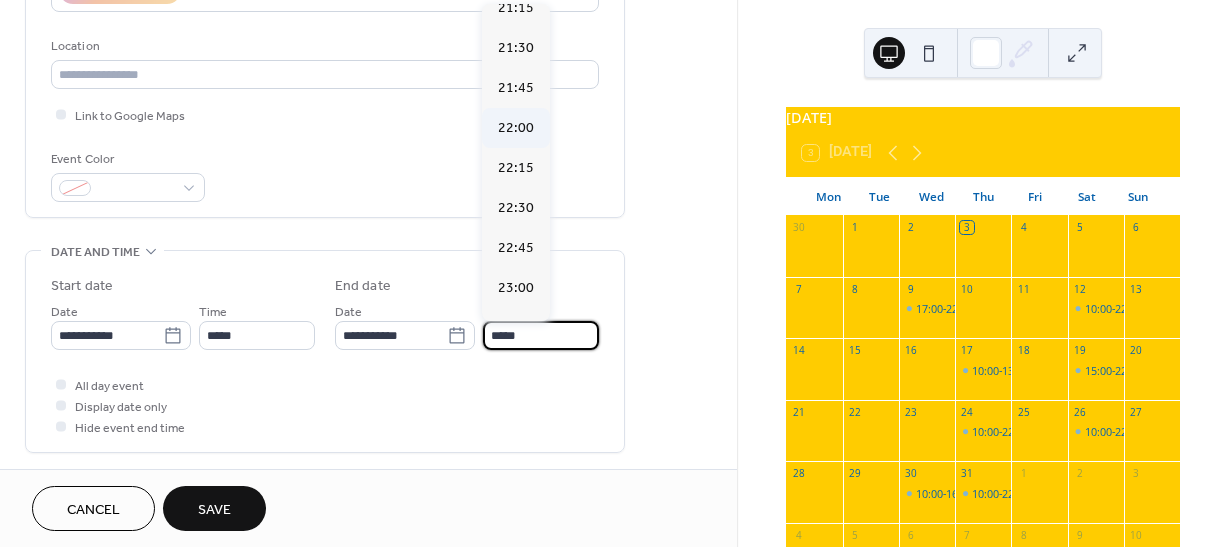 type on "*****" 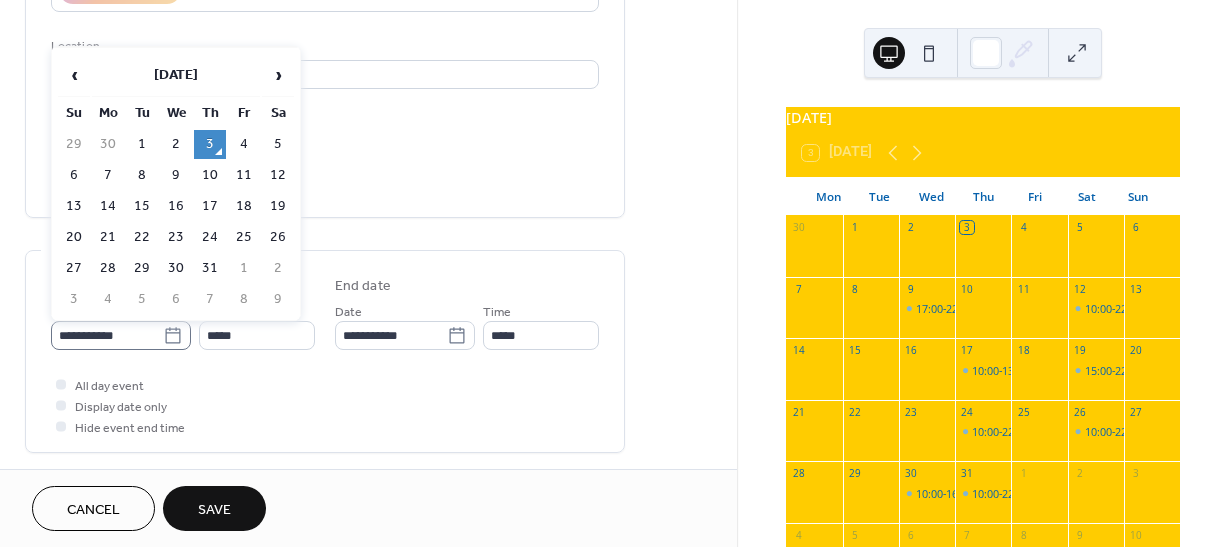 click 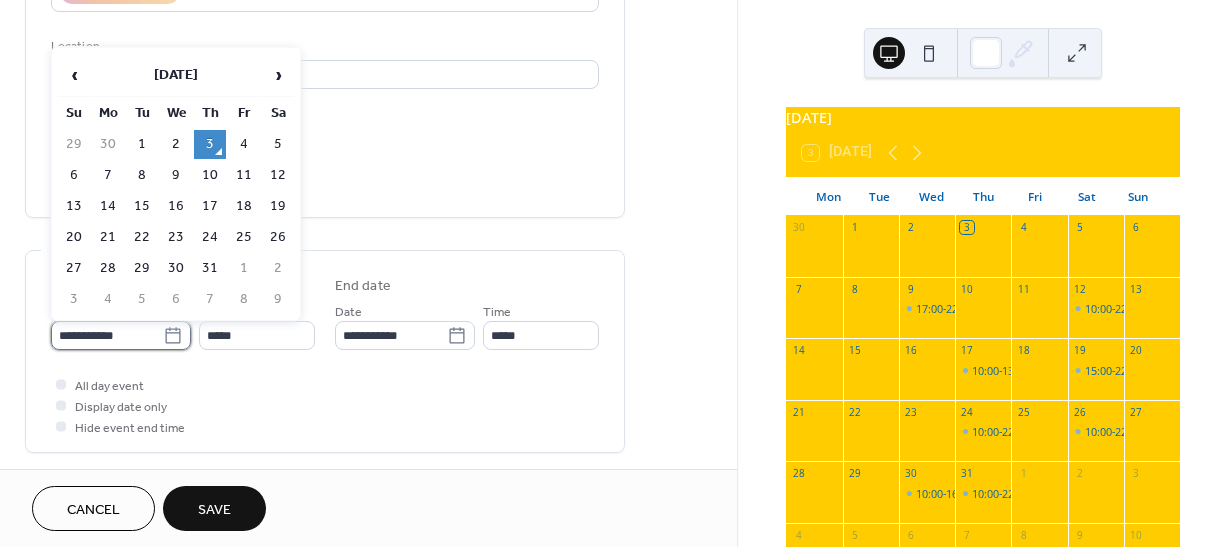 click on "**********" at bounding box center [107, 335] 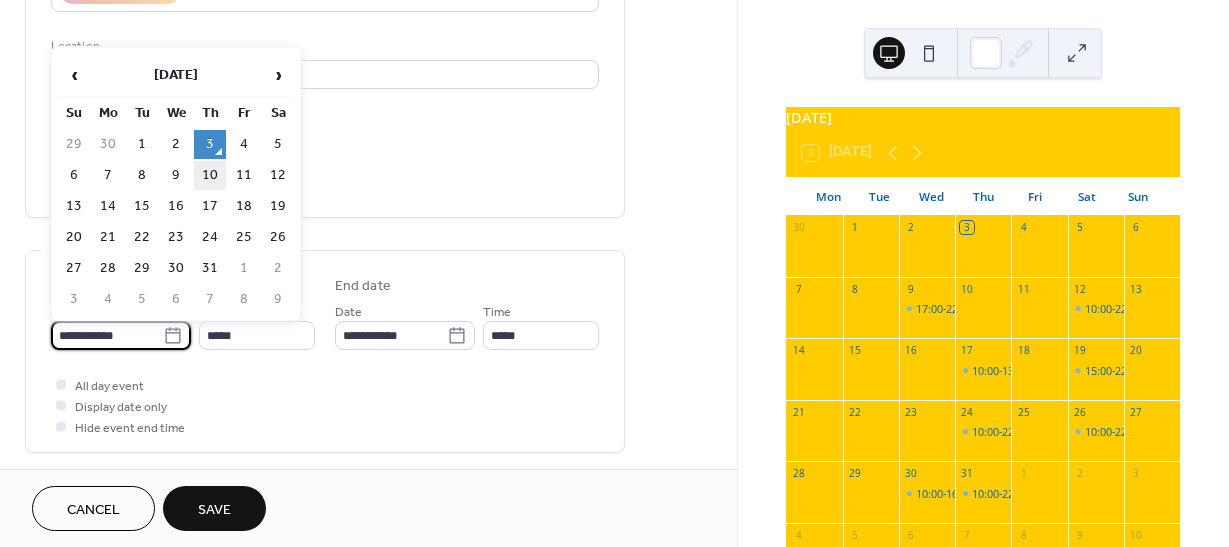 click on "10" at bounding box center (210, 175) 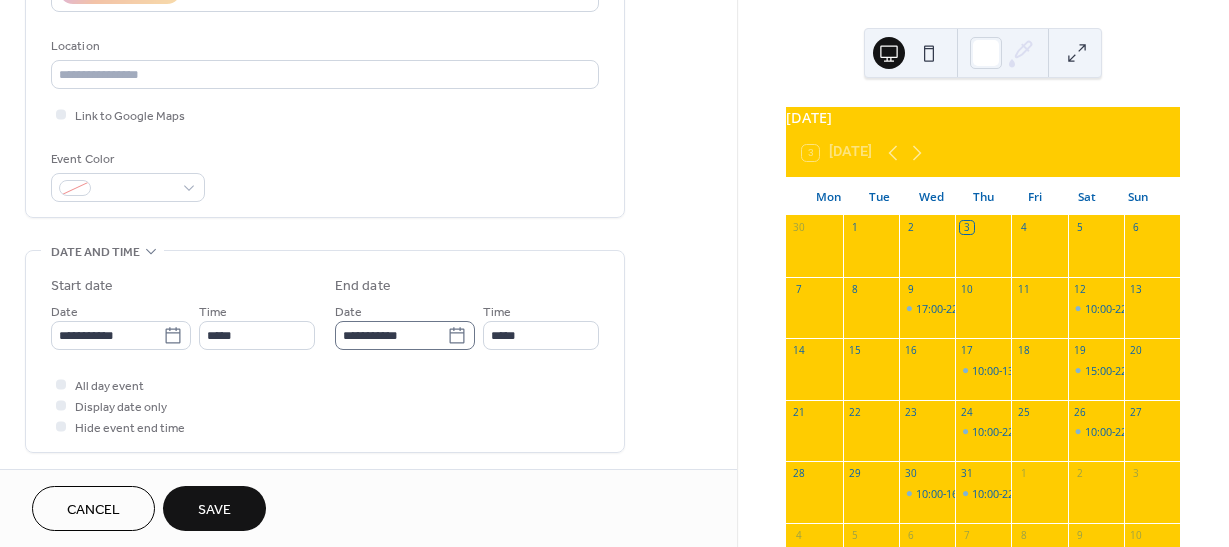 click 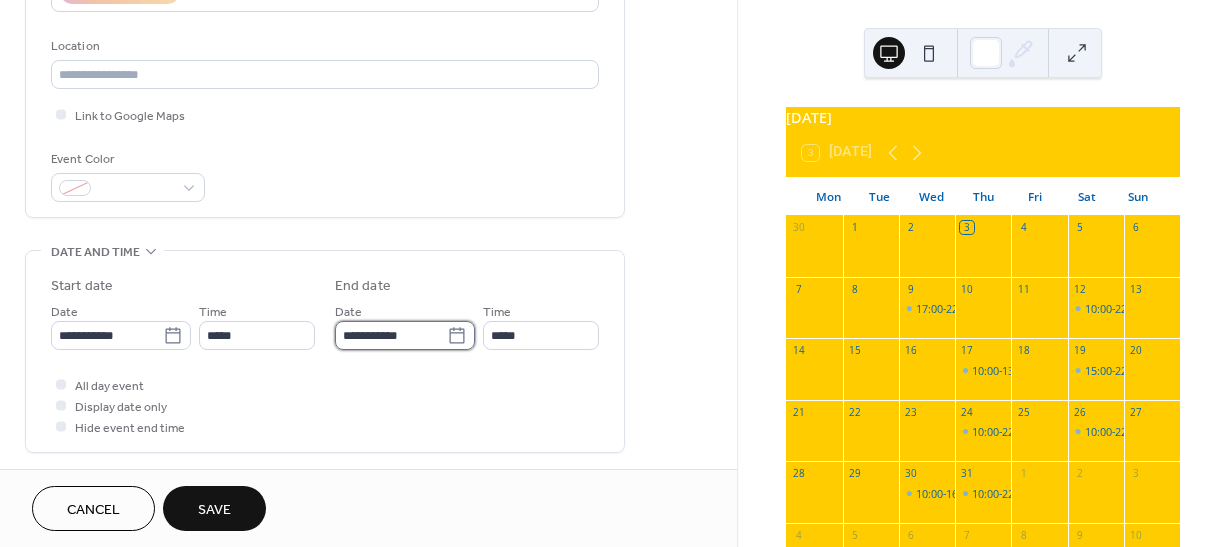 click on "**********" at bounding box center [391, 335] 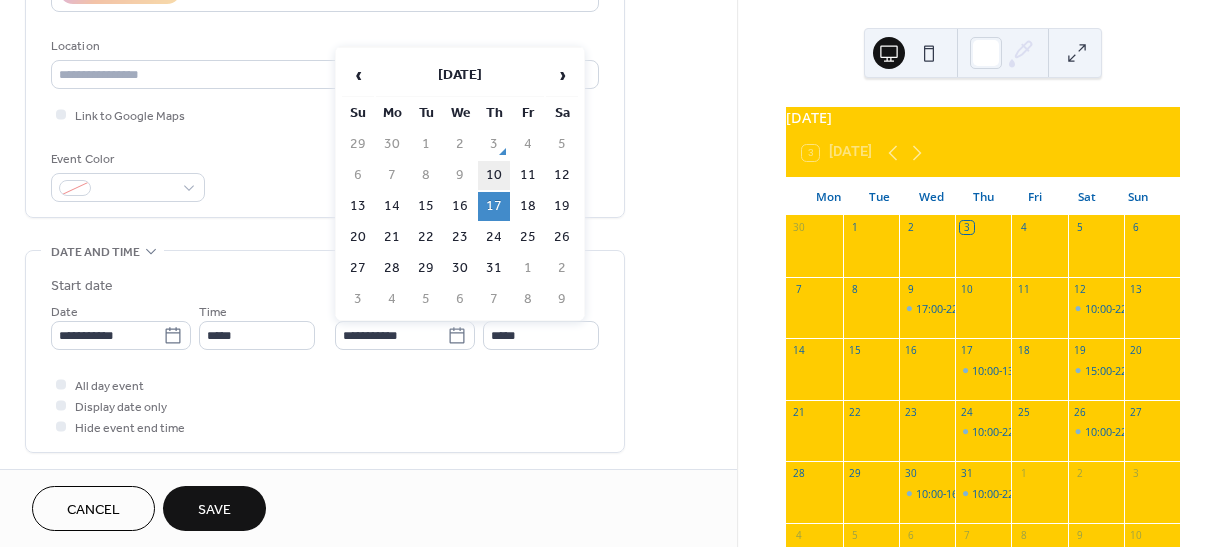 click on "10" at bounding box center (494, 175) 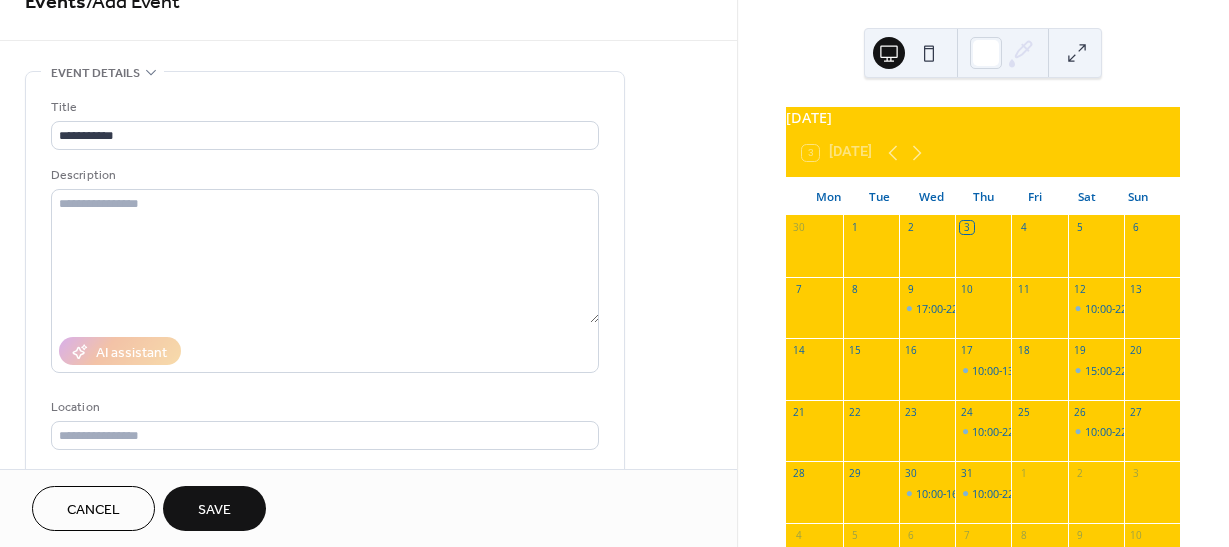 scroll, scrollTop: 0, scrollLeft: 0, axis: both 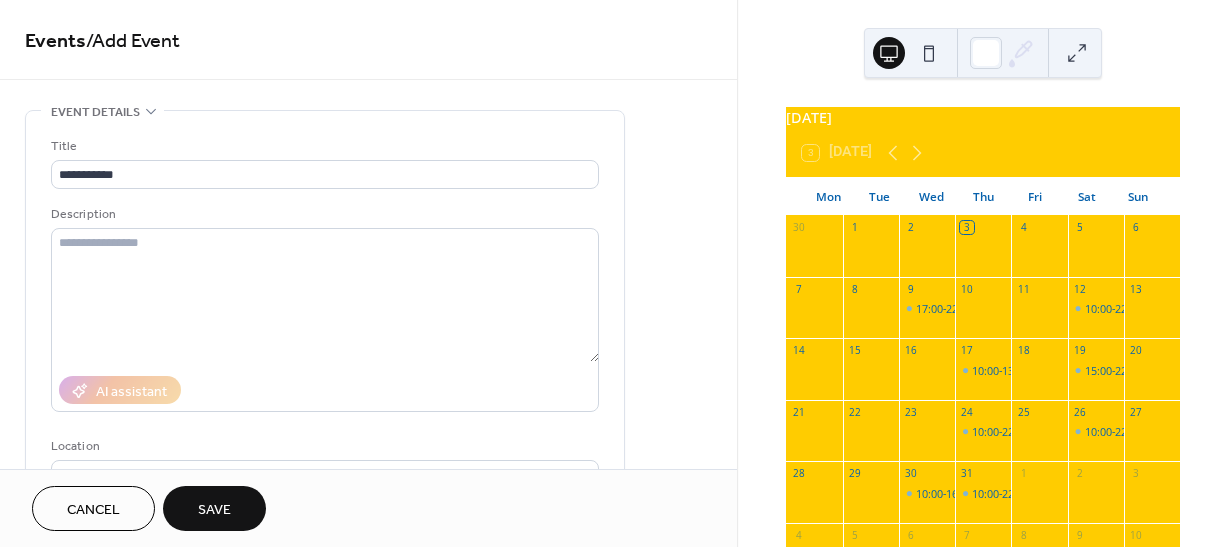 click on "Save" at bounding box center (214, 510) 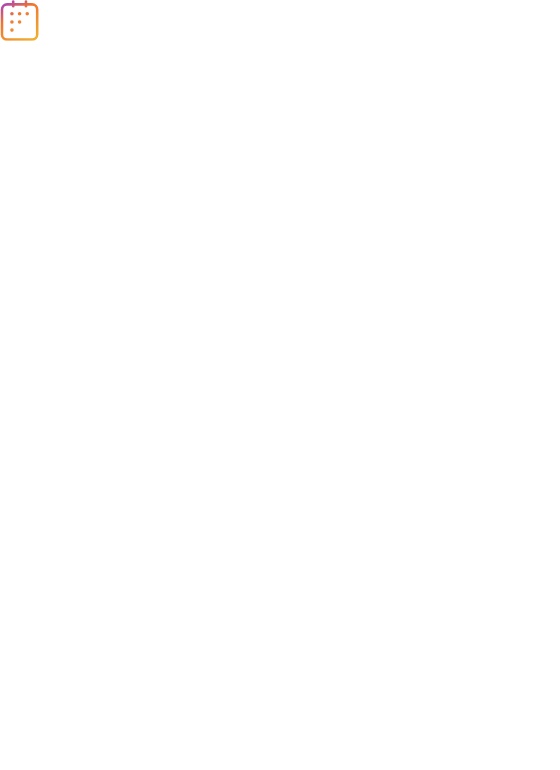 scroll, scrollTop: 0, scrollLeft: 0, axis: both 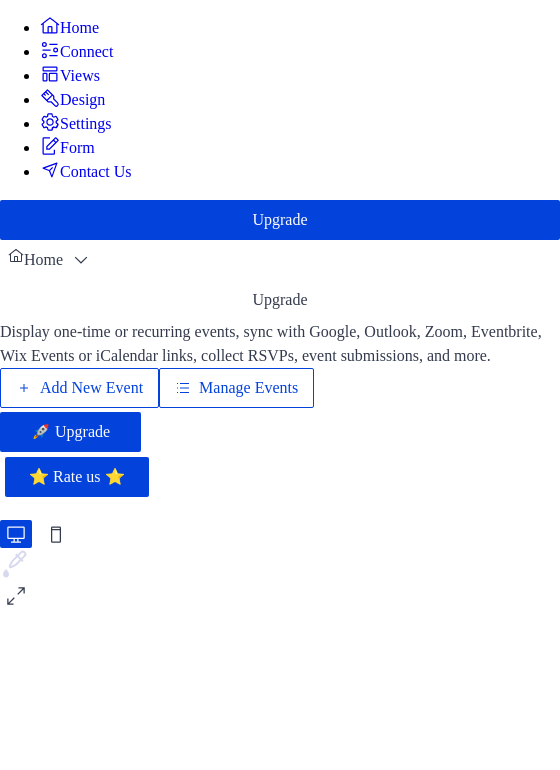 click on "Manage Events" at bounding box center (248, 388) 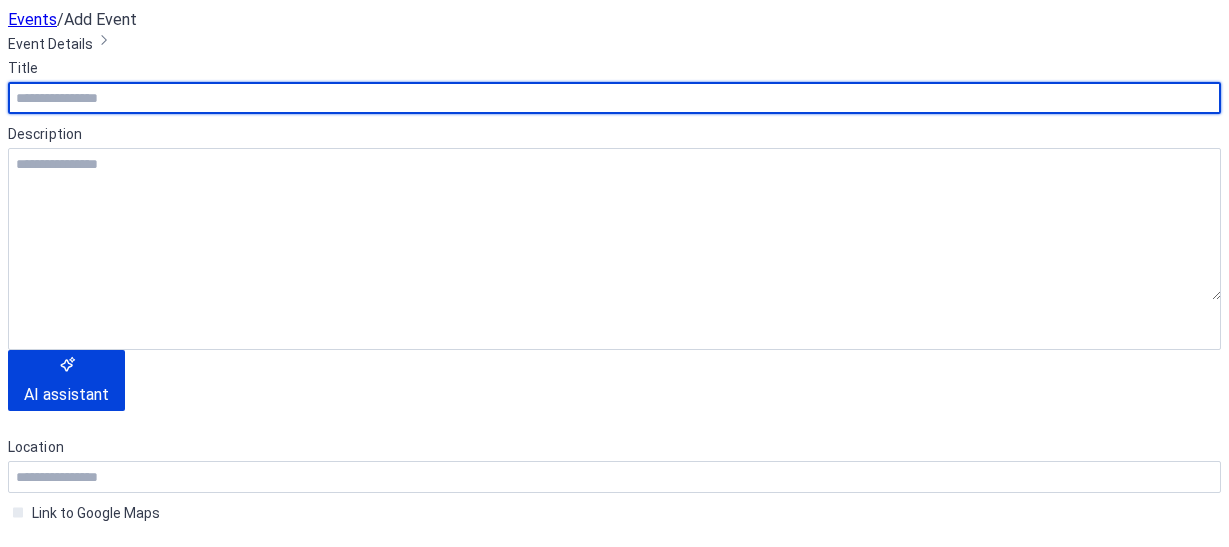 scroll, scrollTop: 0, scrollLeft: 0, axis: both 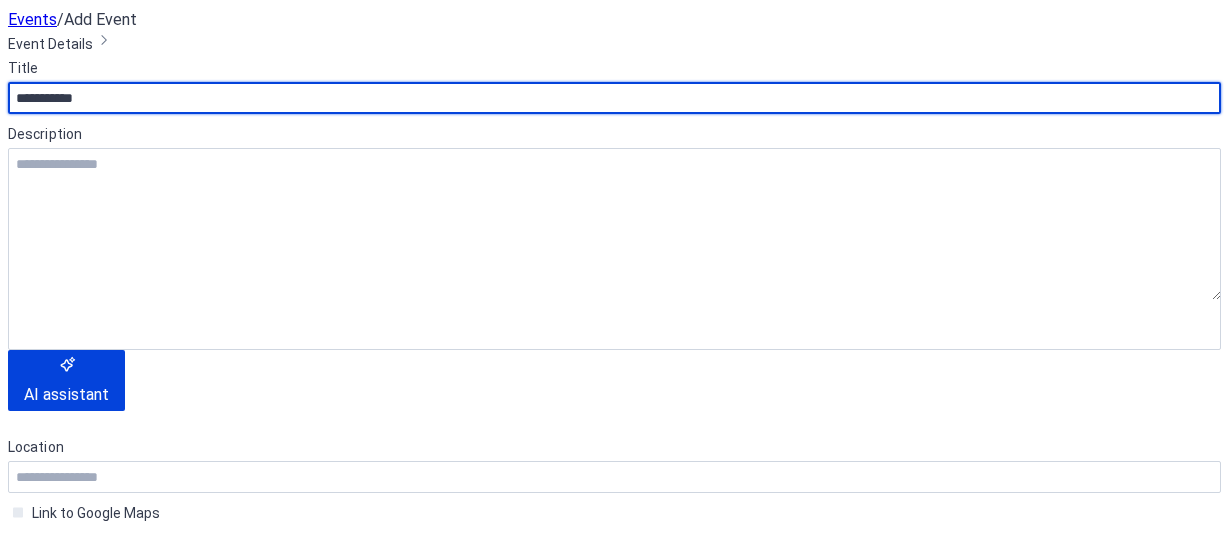 type on "**********" 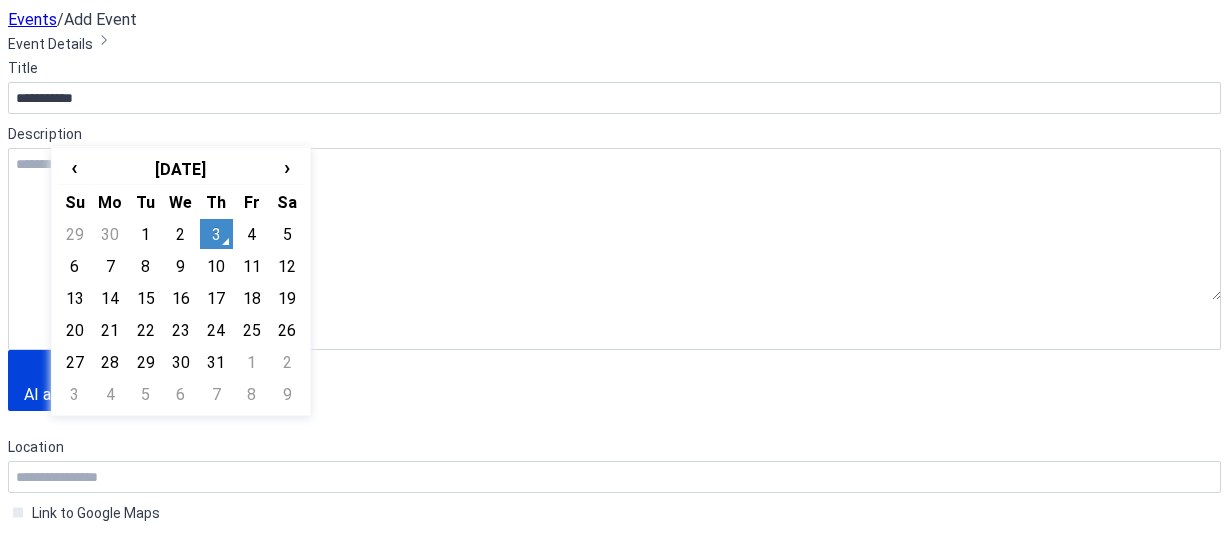 click 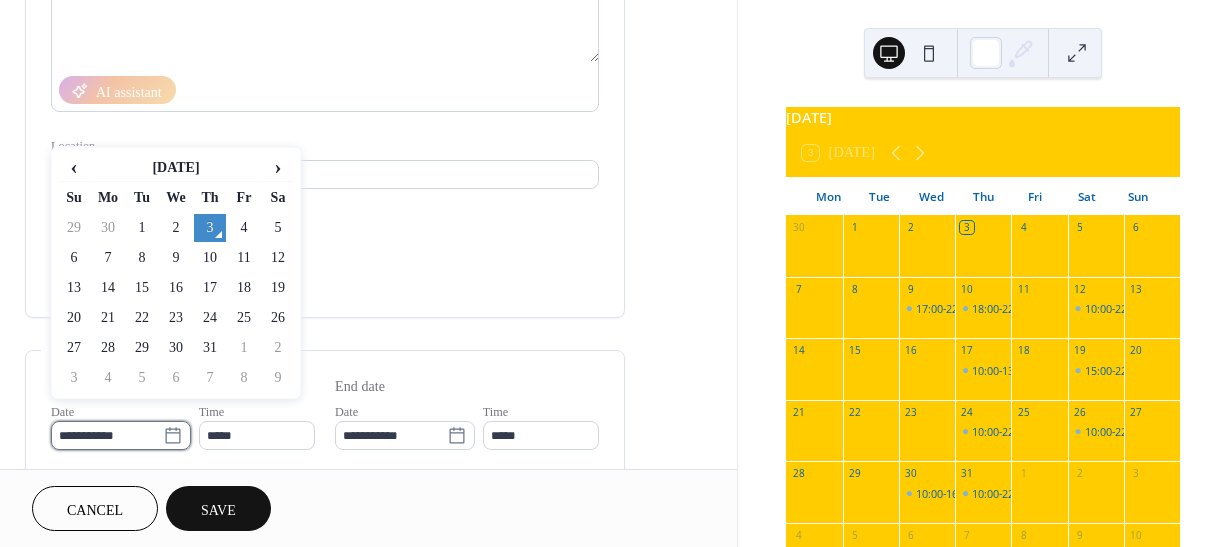 click on "**********" at bounding box center (107, 435) 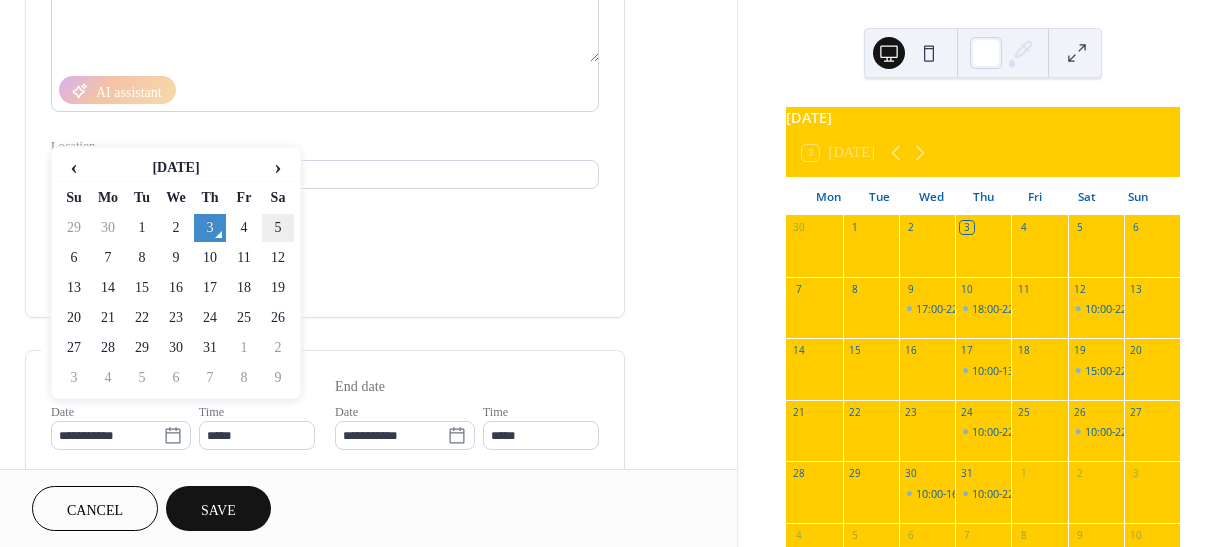 click on "5" at bounding box center (278, 228) 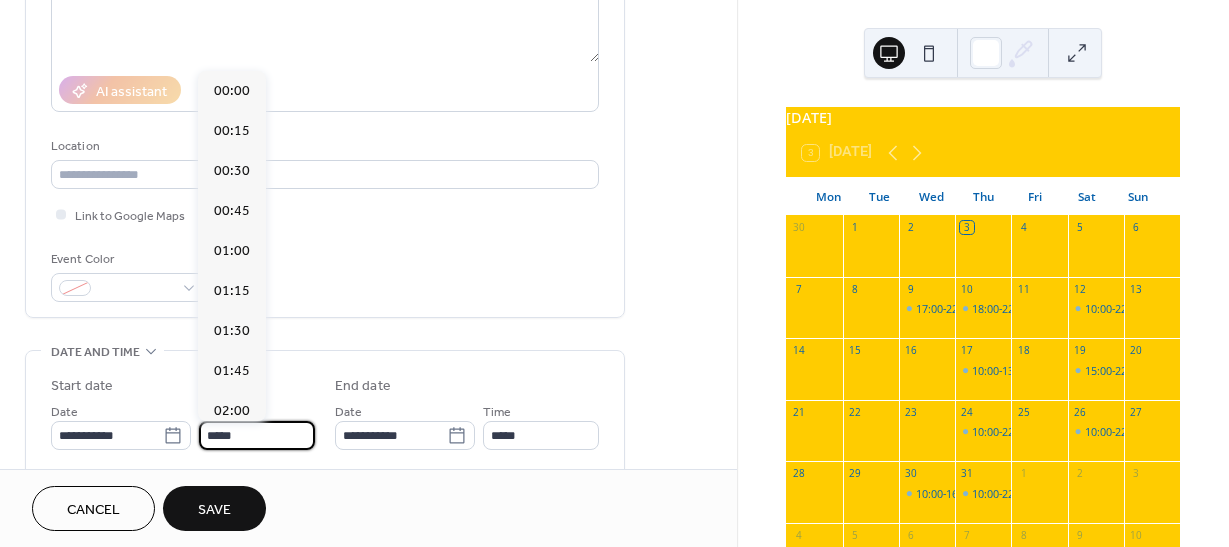 click on "*****" at bounding box center (257, 435) 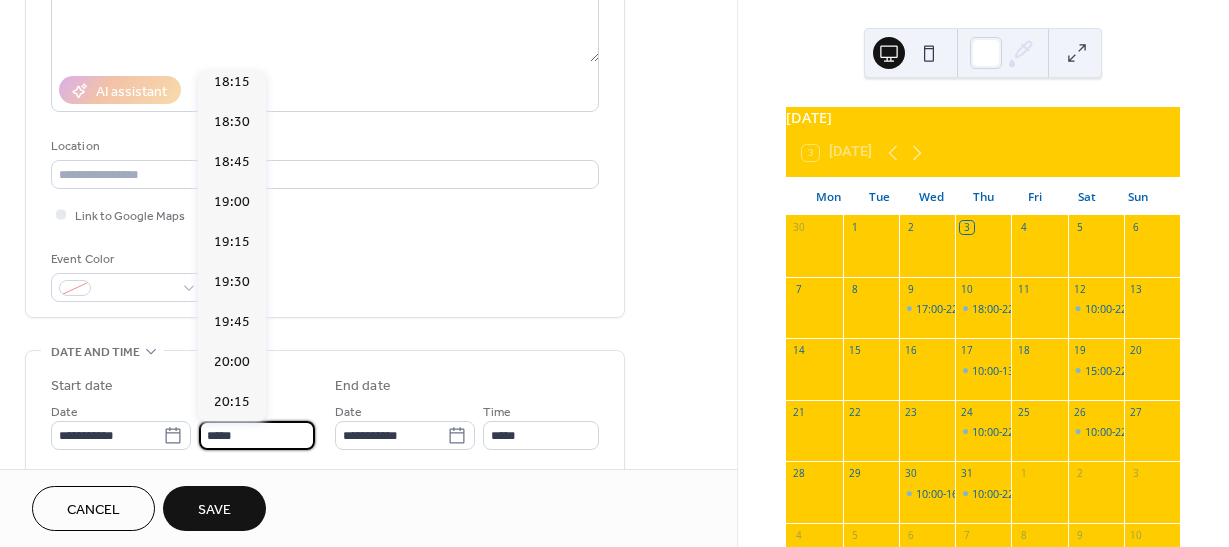 scroll, scrollTop: 2968, scrollLeft: 0, axis: vertical 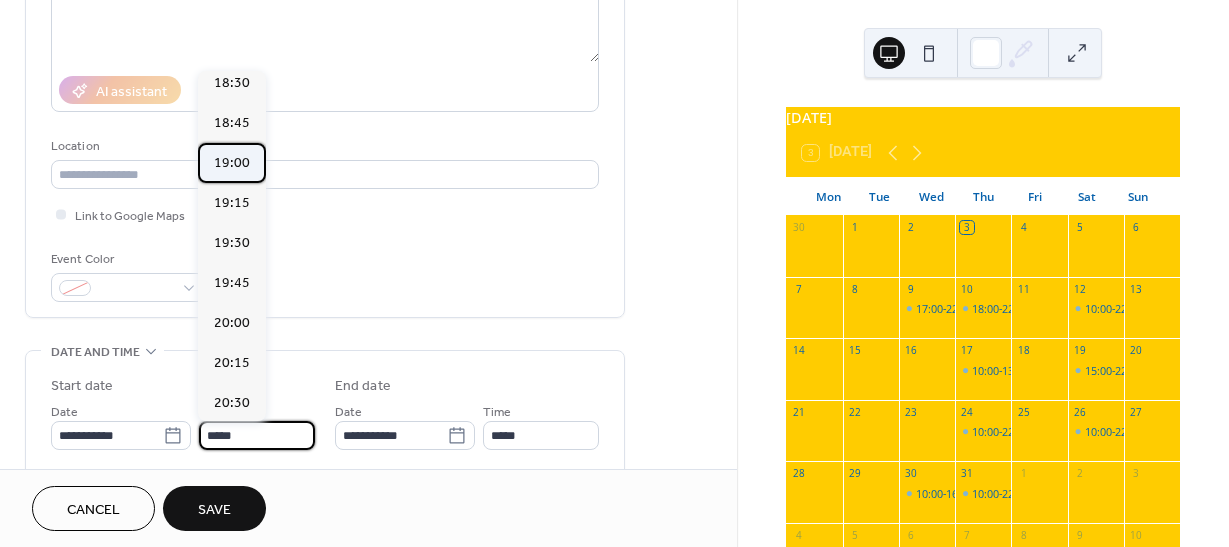 click on "19:00" at bounding box center [232, 163] 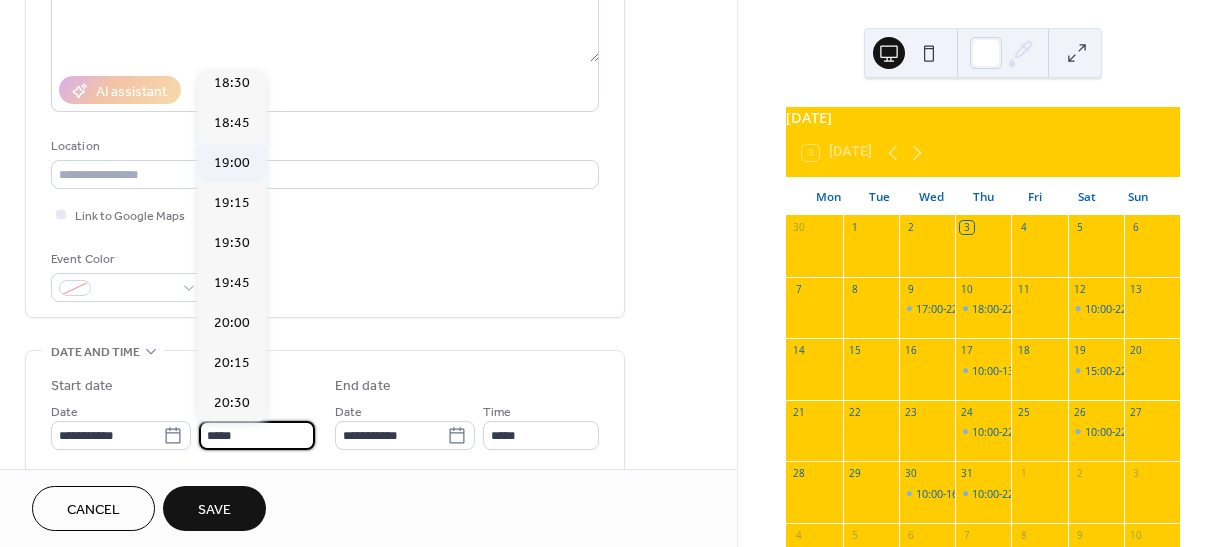 type on "*****" 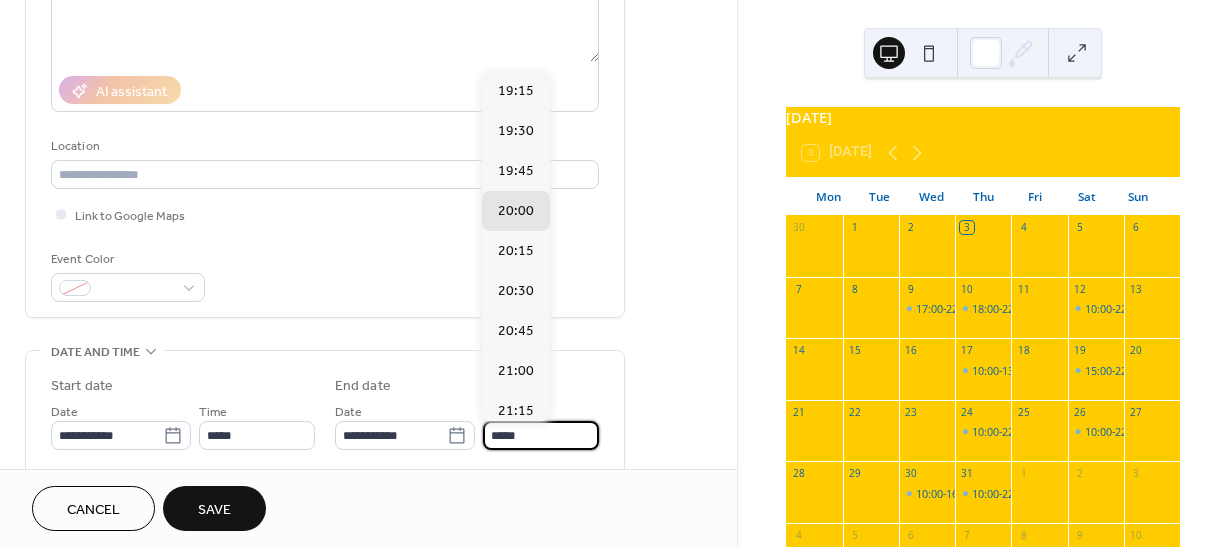 click on "*****" at bounding box center [541, 435] 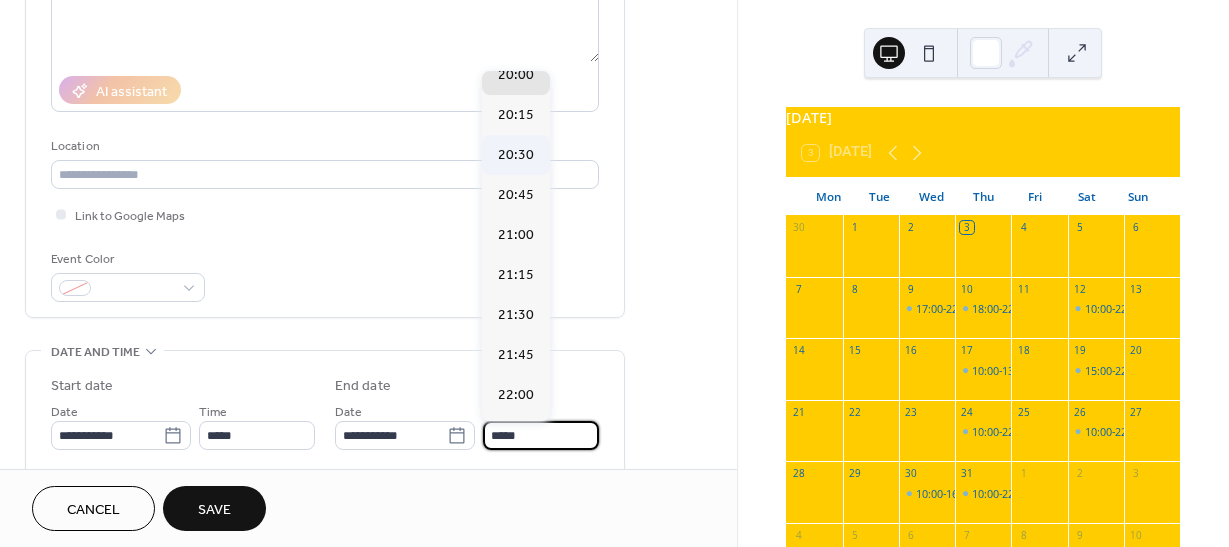 scroll, scrollTop: 200, scrollLeft: 0, axis: vertical 